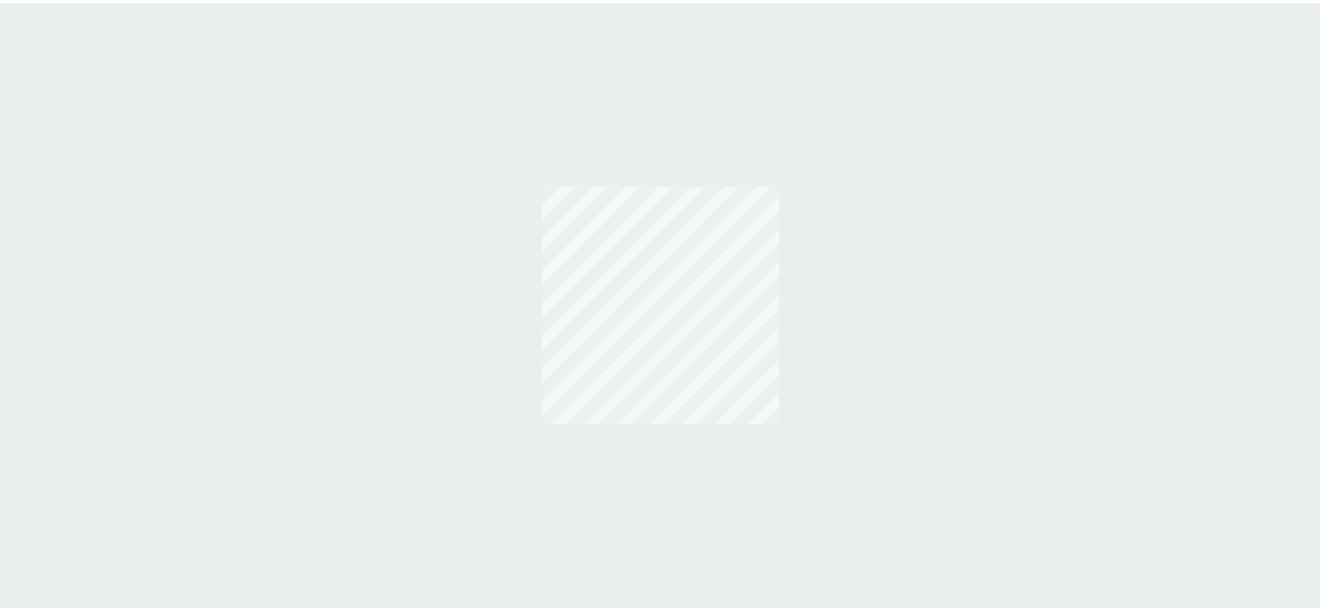 scroll, scrollTop: 0, scrollLeft: 0, axis: both 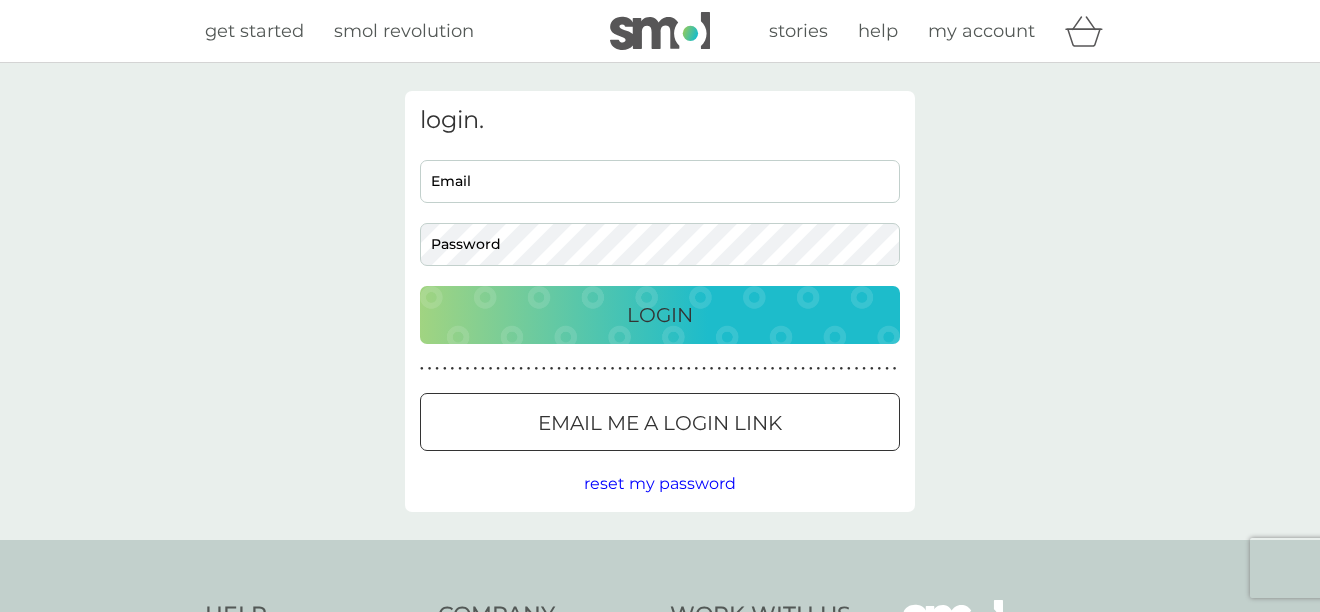 type on "[EMAIL_ADDRESS][DOMAIN_NAME]" 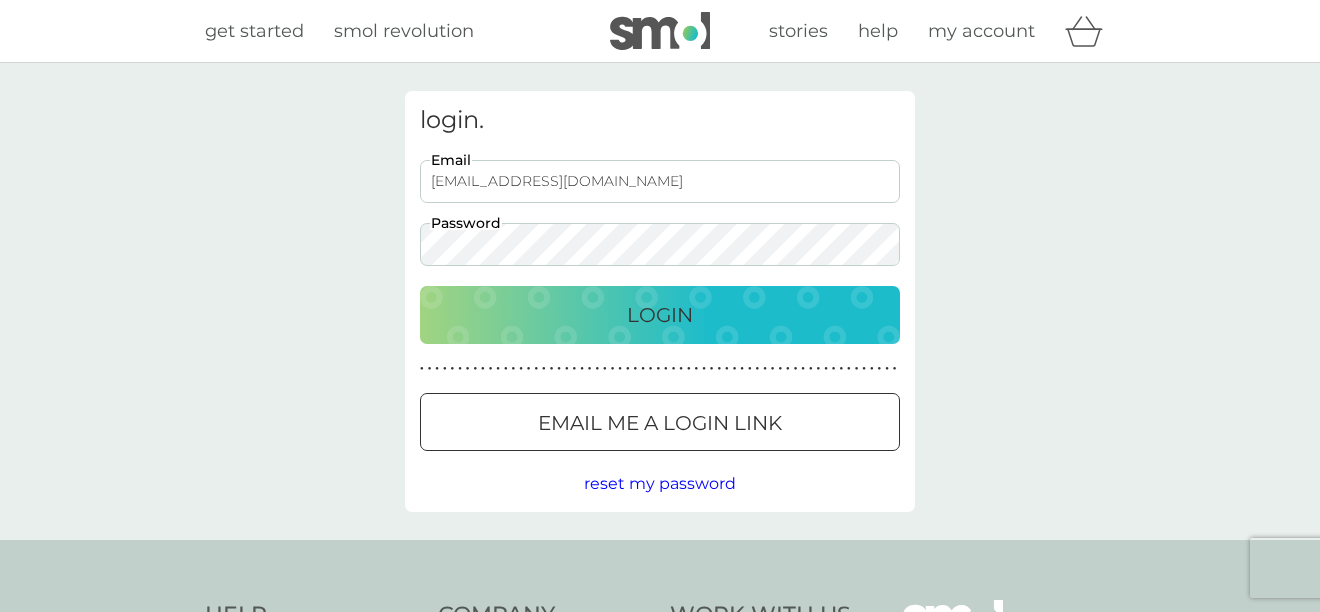 click on "Login" at bounding box center (660, 315) 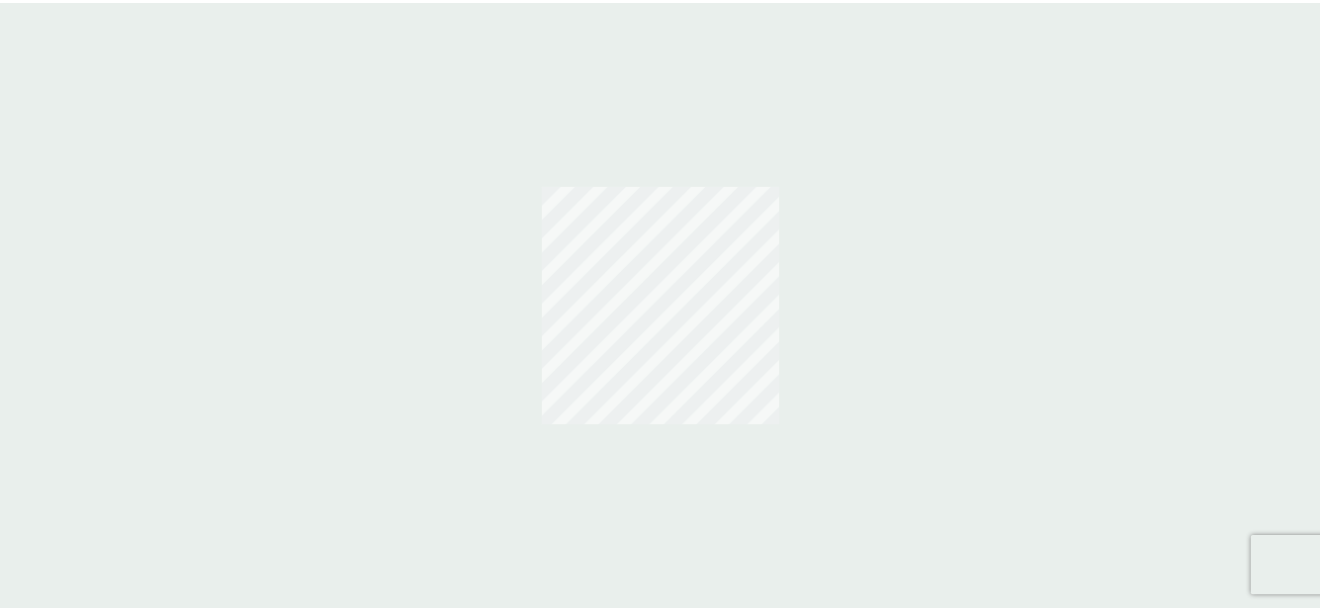 scroll, scrollTop: 0, scrollLeft: 0, axis: both 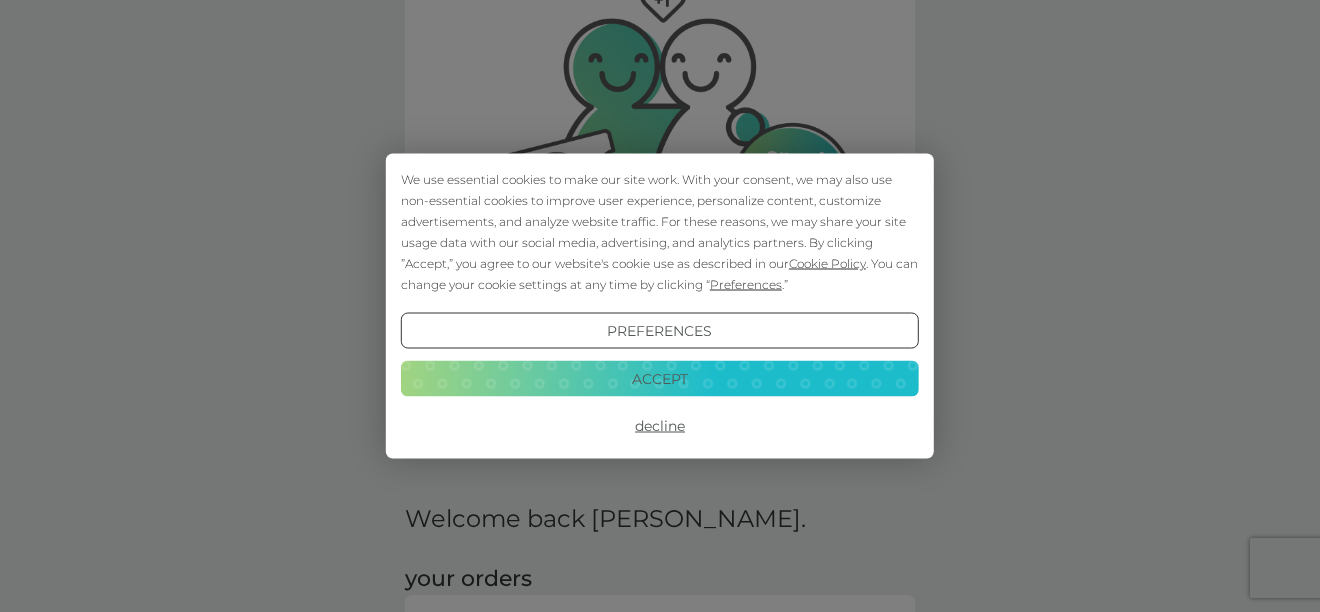 click on "Accept" at bounding box center (660, 378) 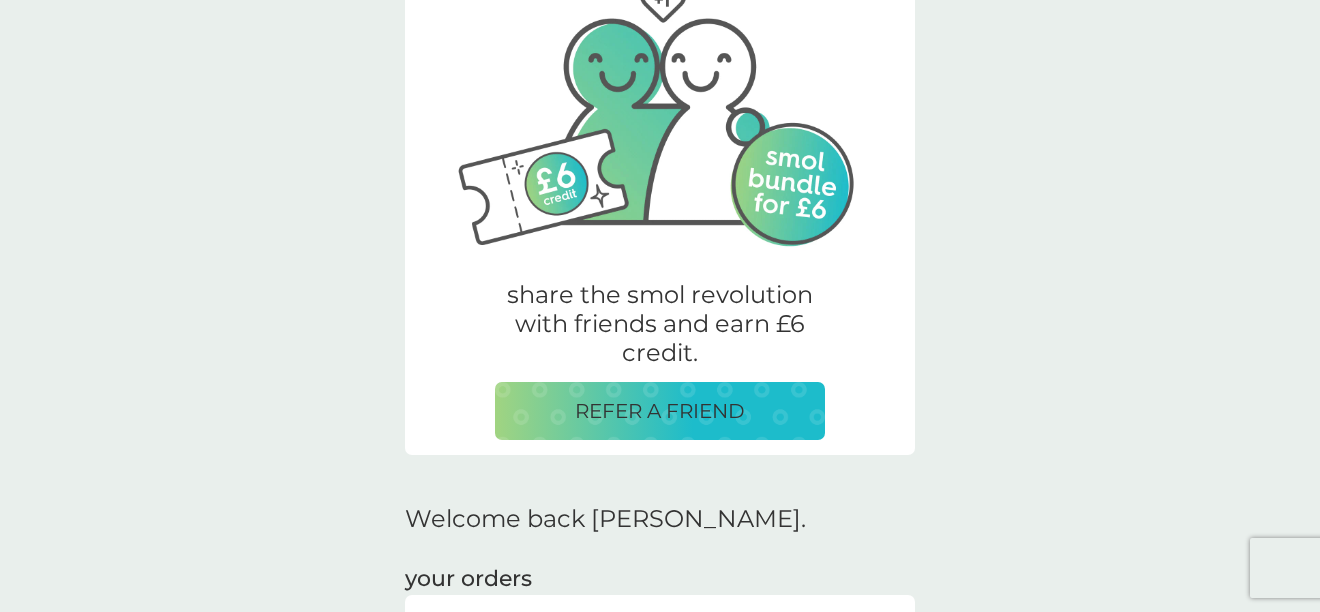 click on "manage plans" at bounding box center [660, 630] 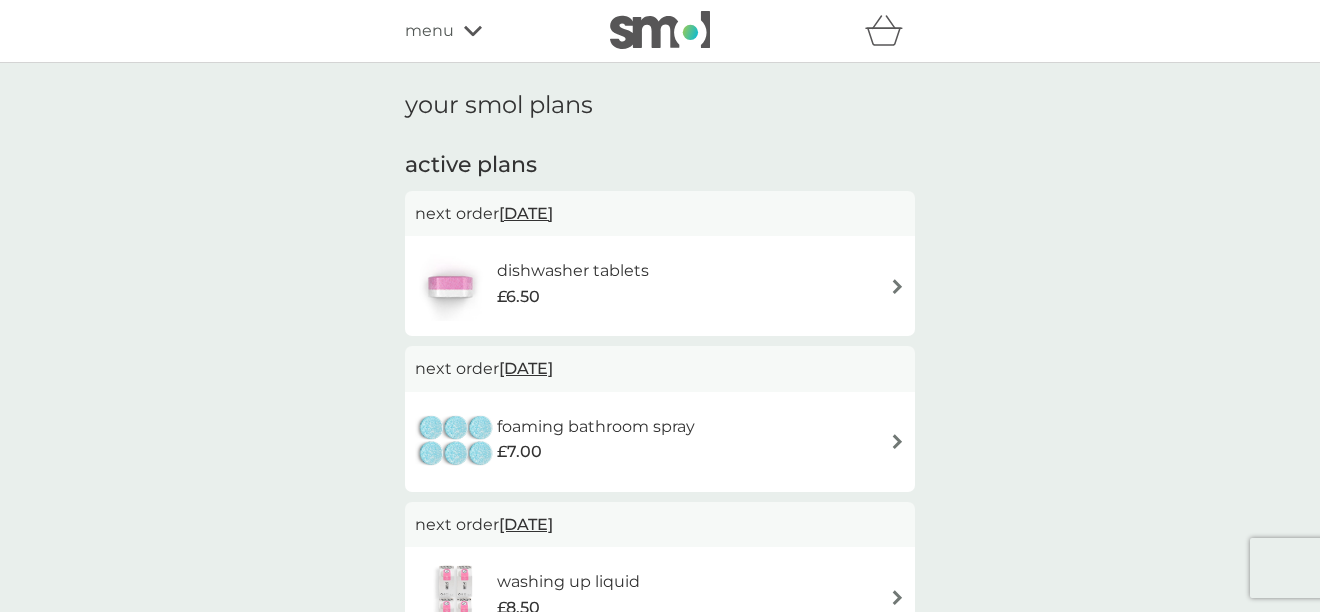scroll, scrollTop: 0, scrollLeft: 0, axis: both 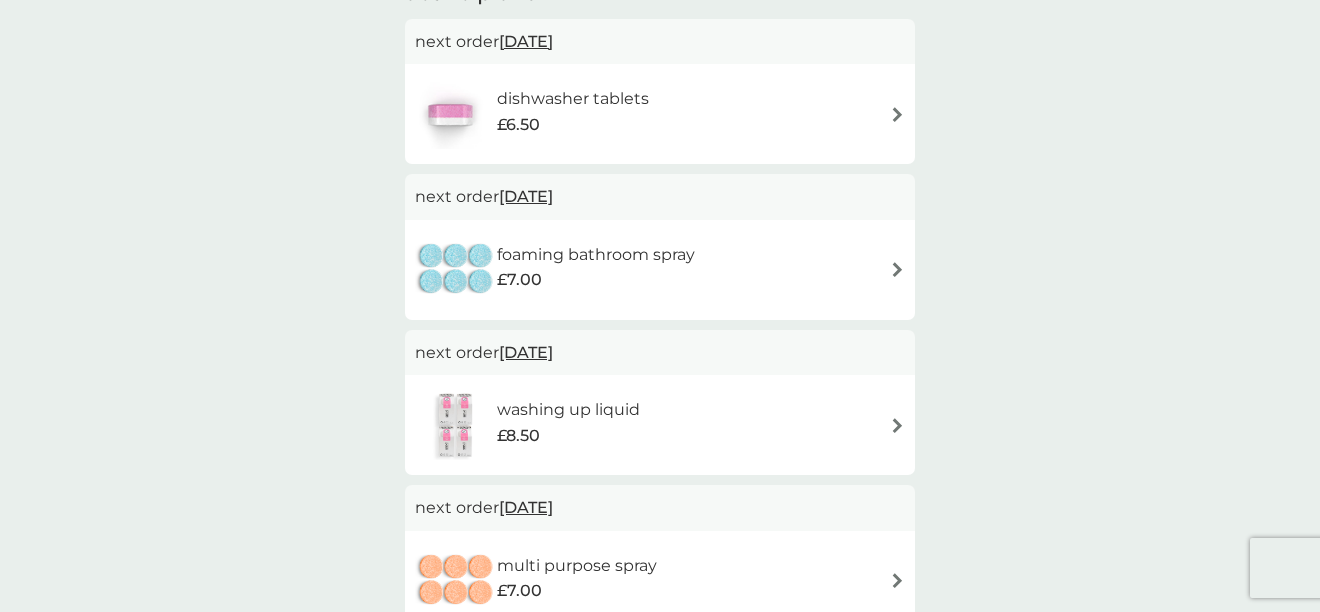 click on "foaming bathroom spray £7.00" at bounding box center [660, 270] 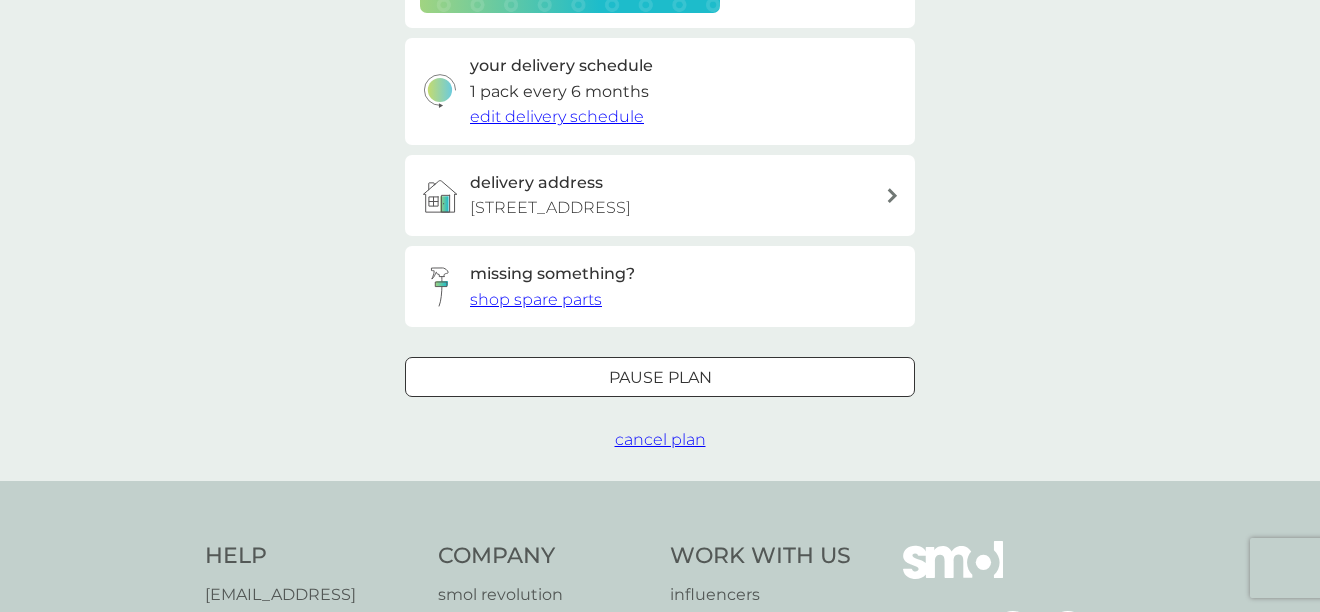 scroll, scrollTop: 449, scrollLeft: 0, axis: vertical 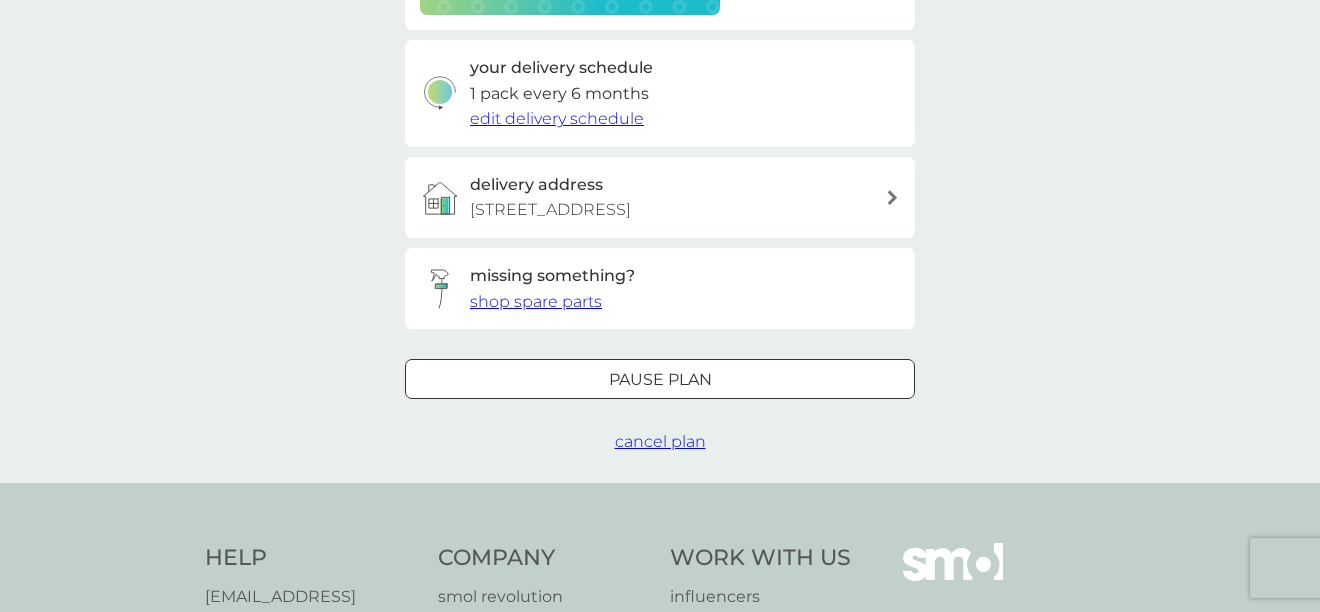 click on "Pause plan" at bounding box center [660, 380] 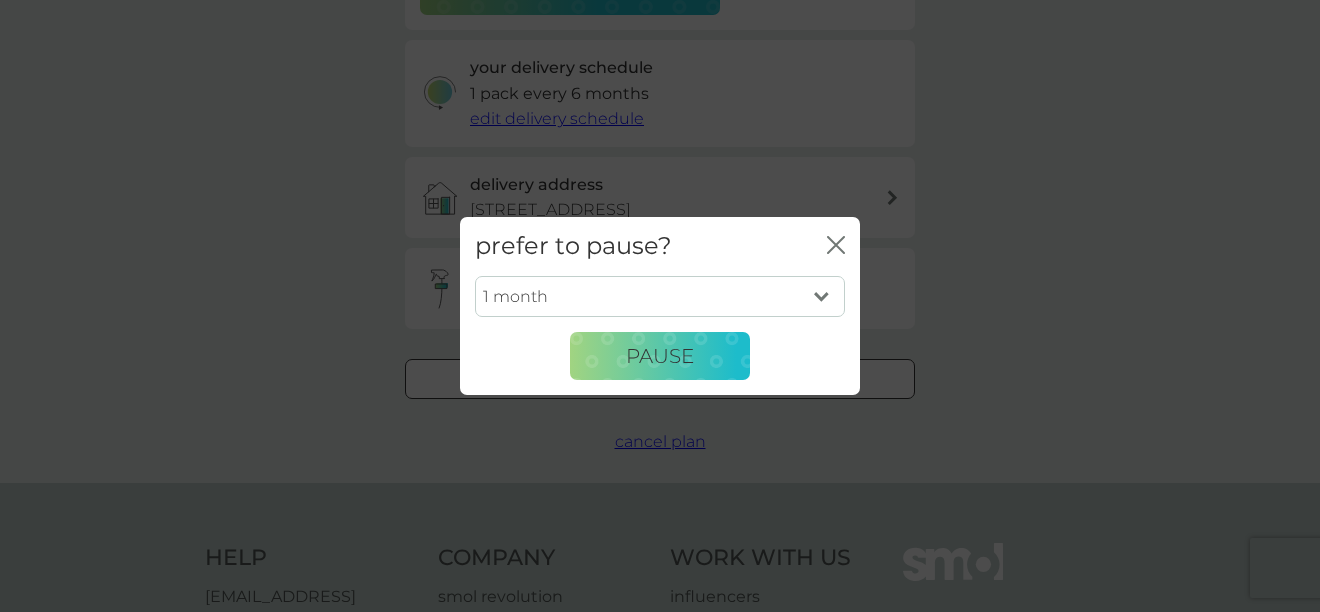 click on "1 month 2 months 3 months 4 months 5 months 6 months" at bounding box center (660, 297) 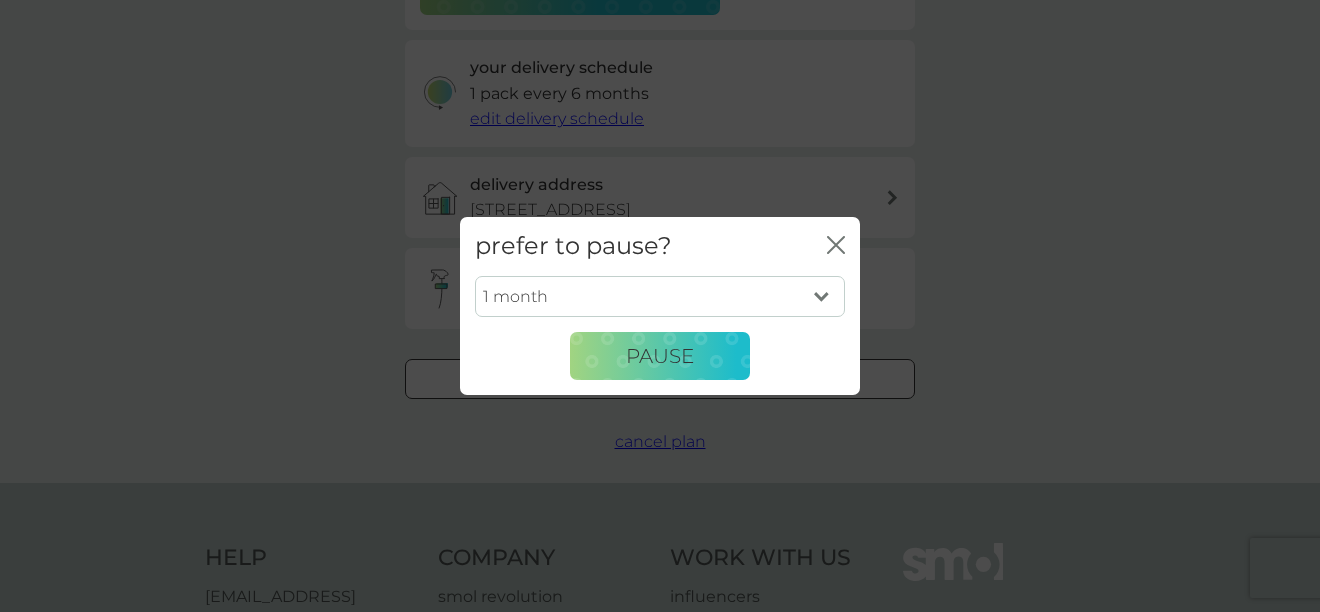 click on "close" 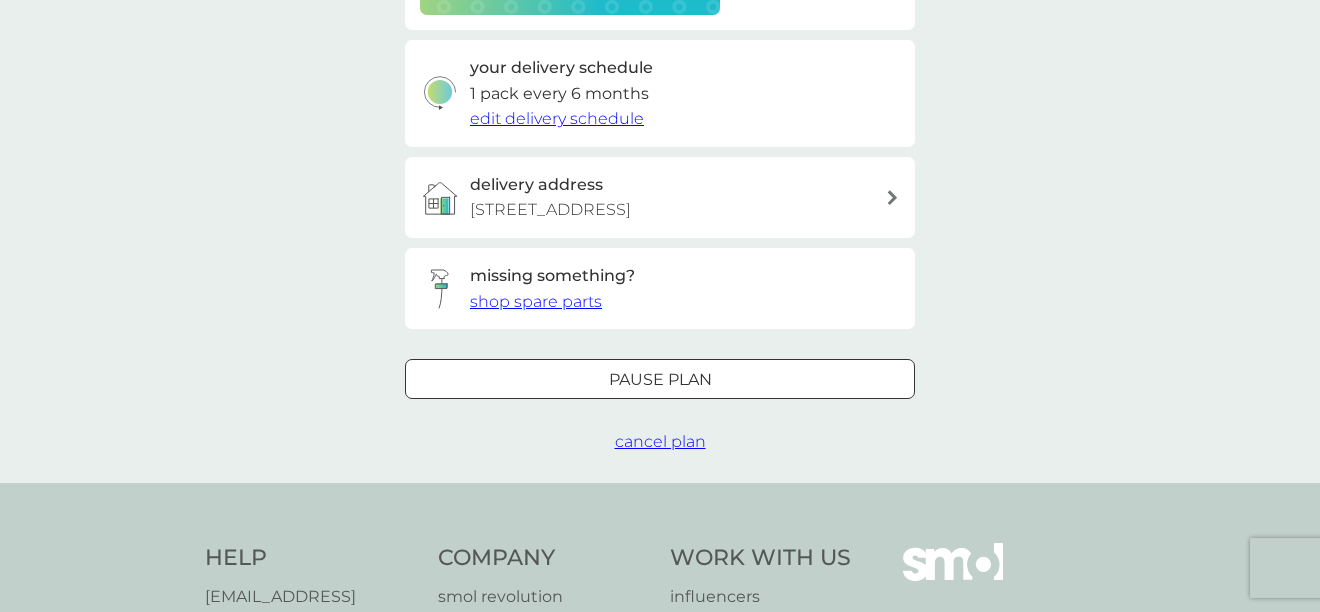 click on "cancel plan" at bounding box center (660, 441) 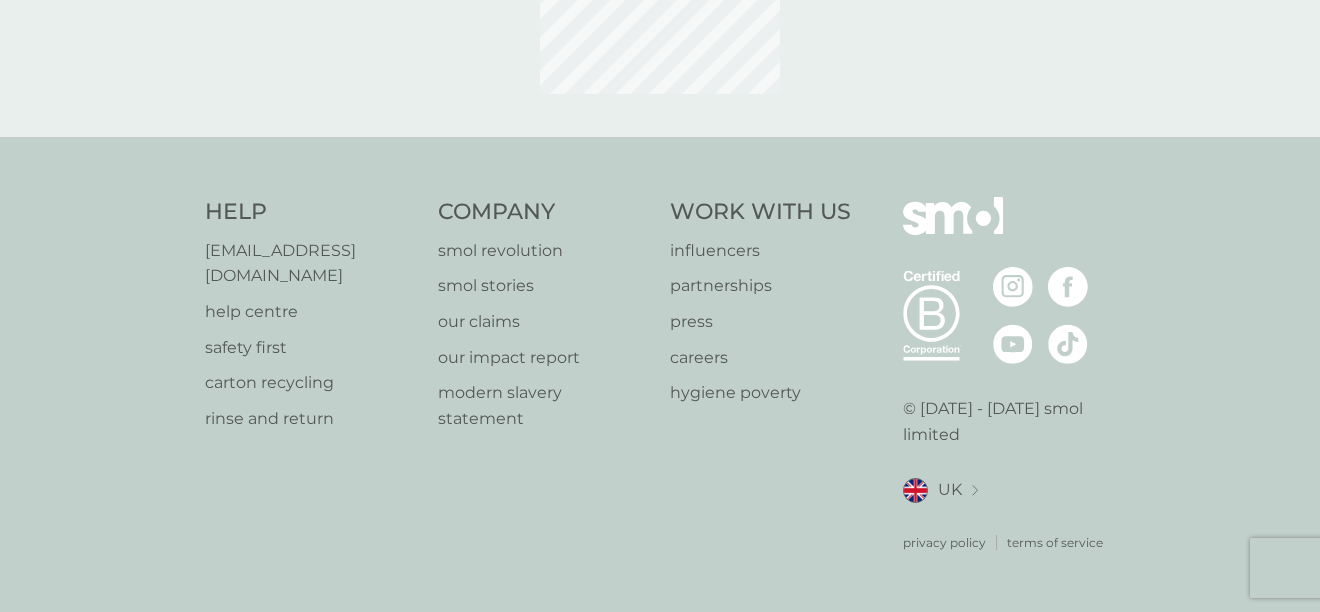 scroll, scrollTop: 0, scrollLeft: 0, axis: both 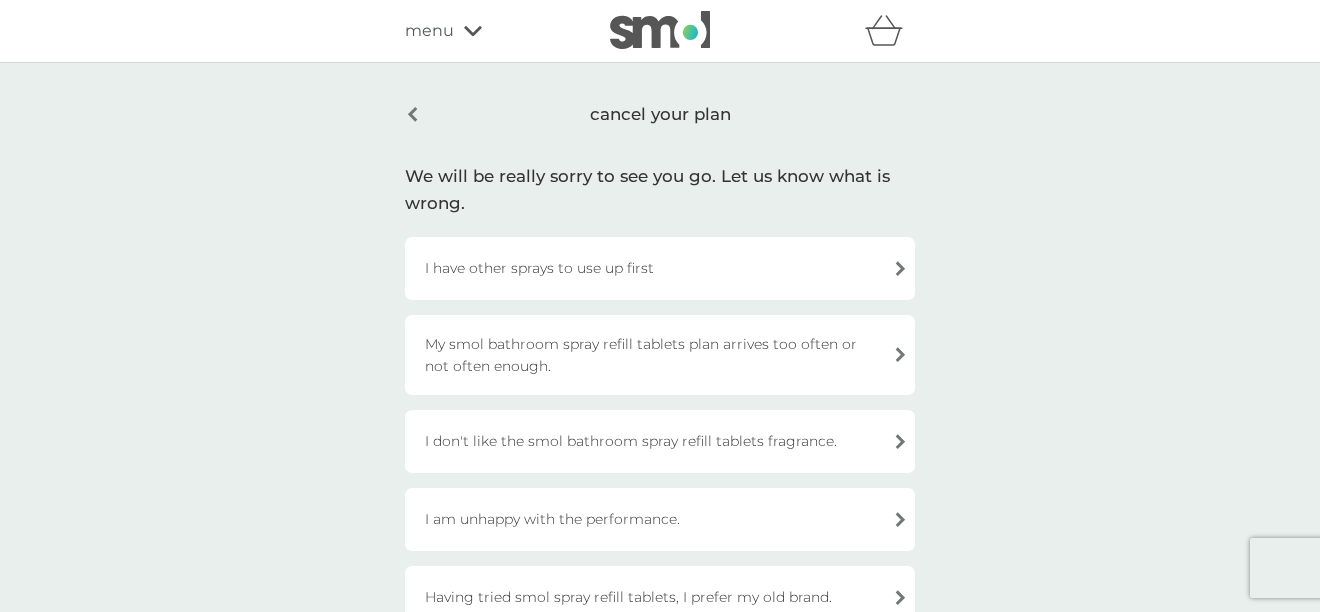 click on "I have other sprays to use up first" at bounding box center [660, 268] 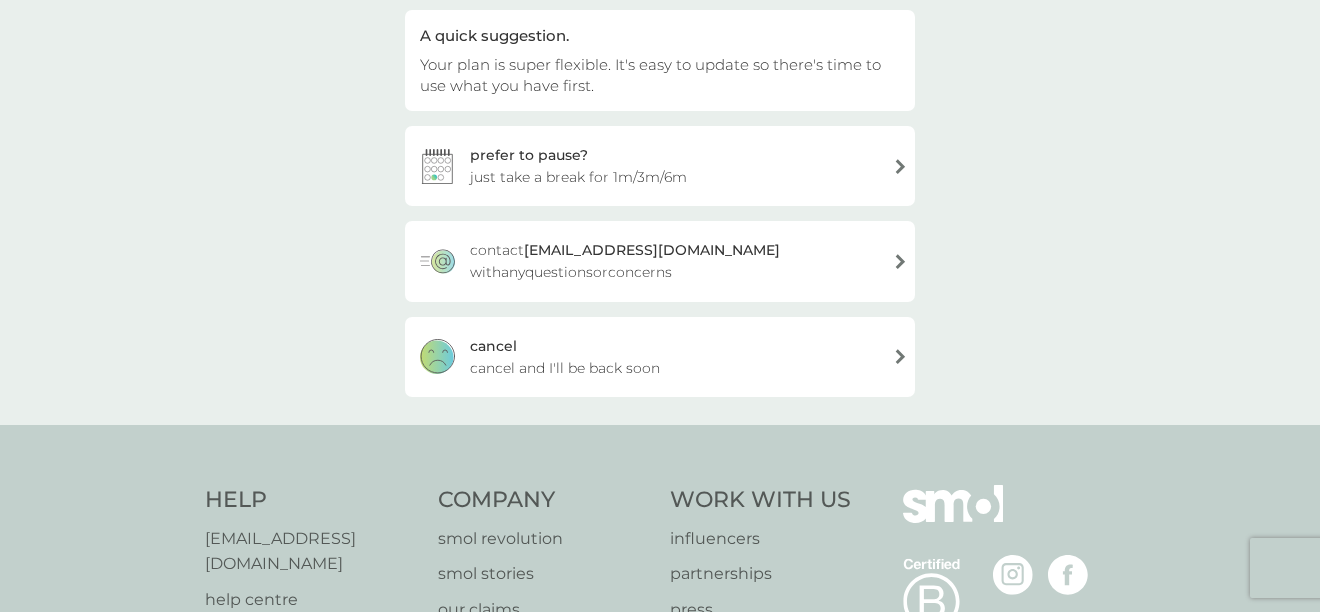 scroll, scrollTop: 211, scrollLeft: 0, axis: vertical 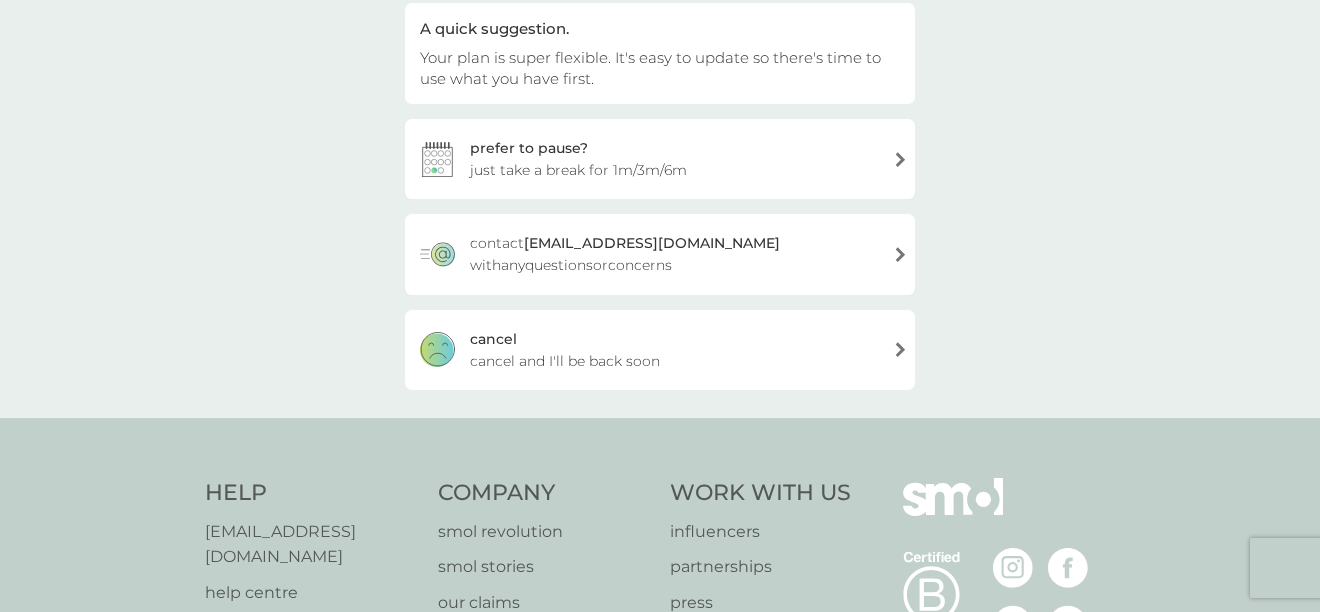 click on "cancel and I'll be back soon" at bounding box center [565, 361] 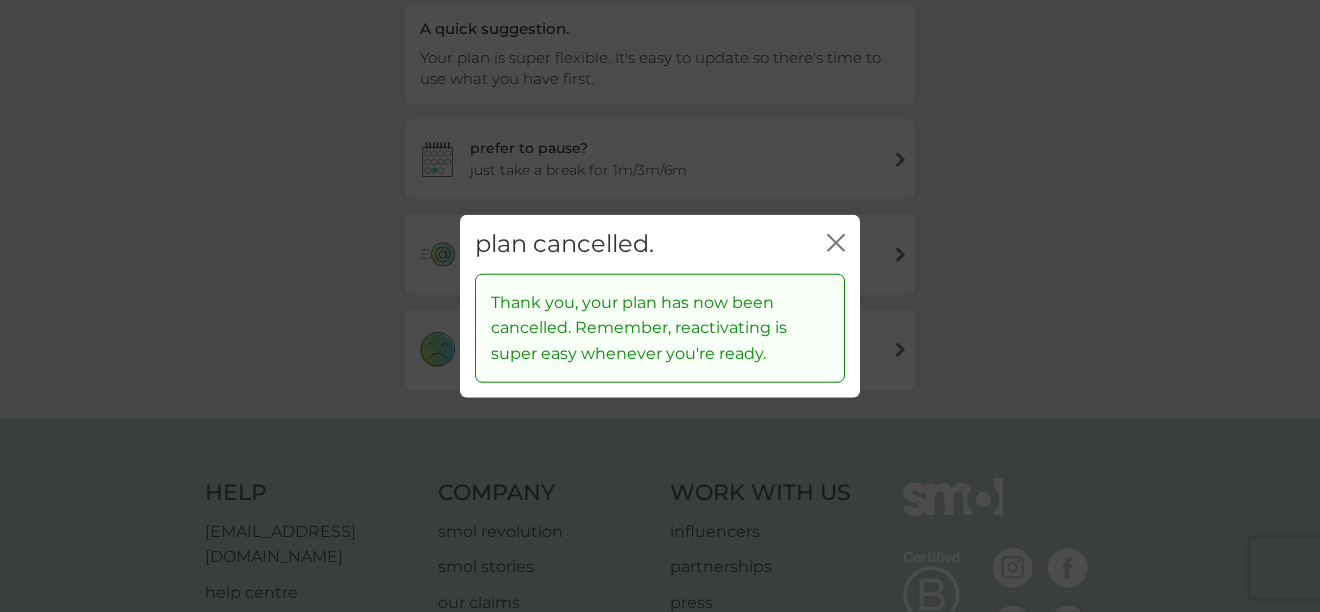 click on "close" 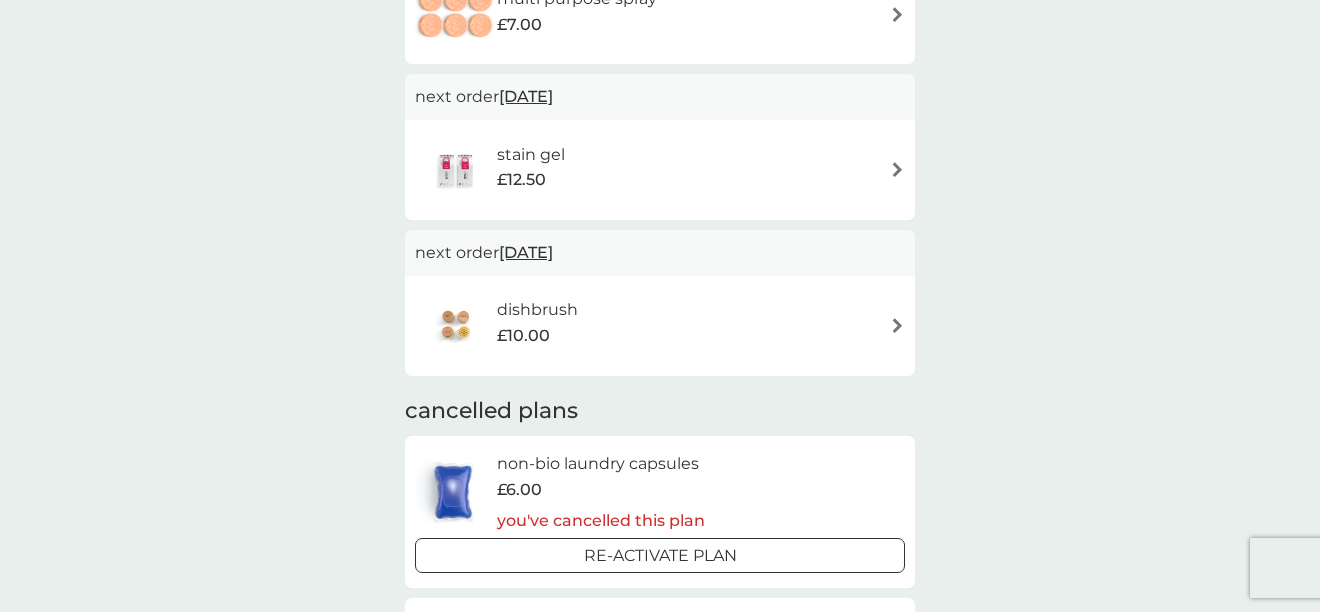 scroll, scrollTop: 588, scrollLeft: 0, axis: vertical 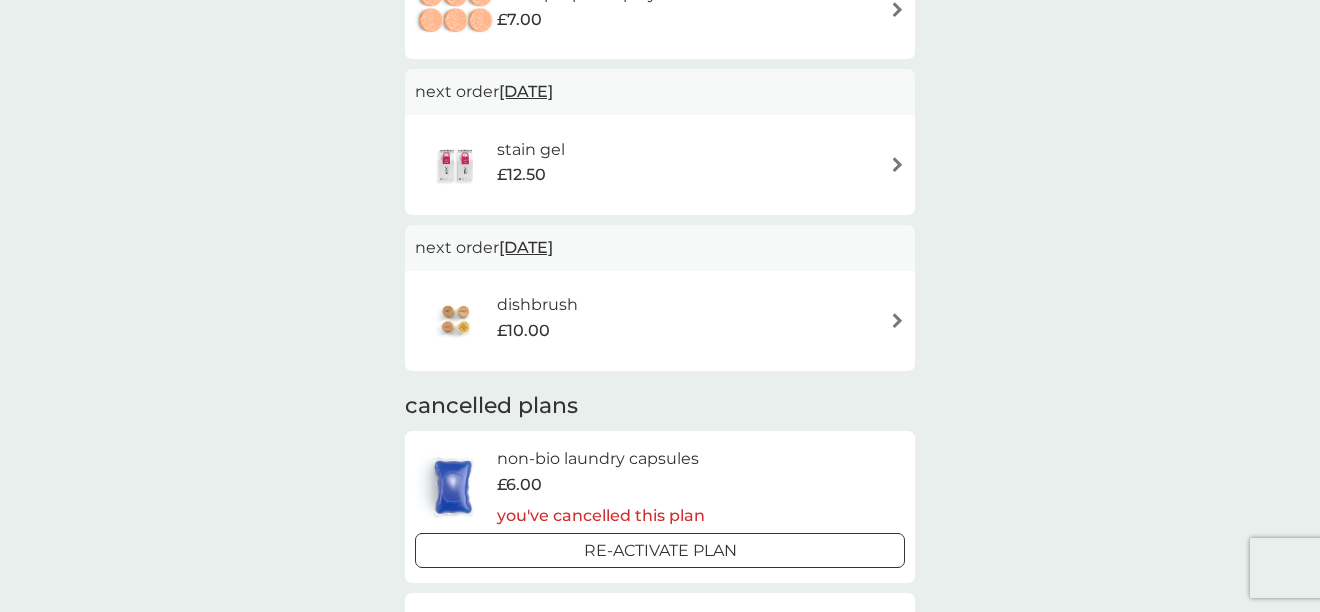 click at bounding box center (897, 320) 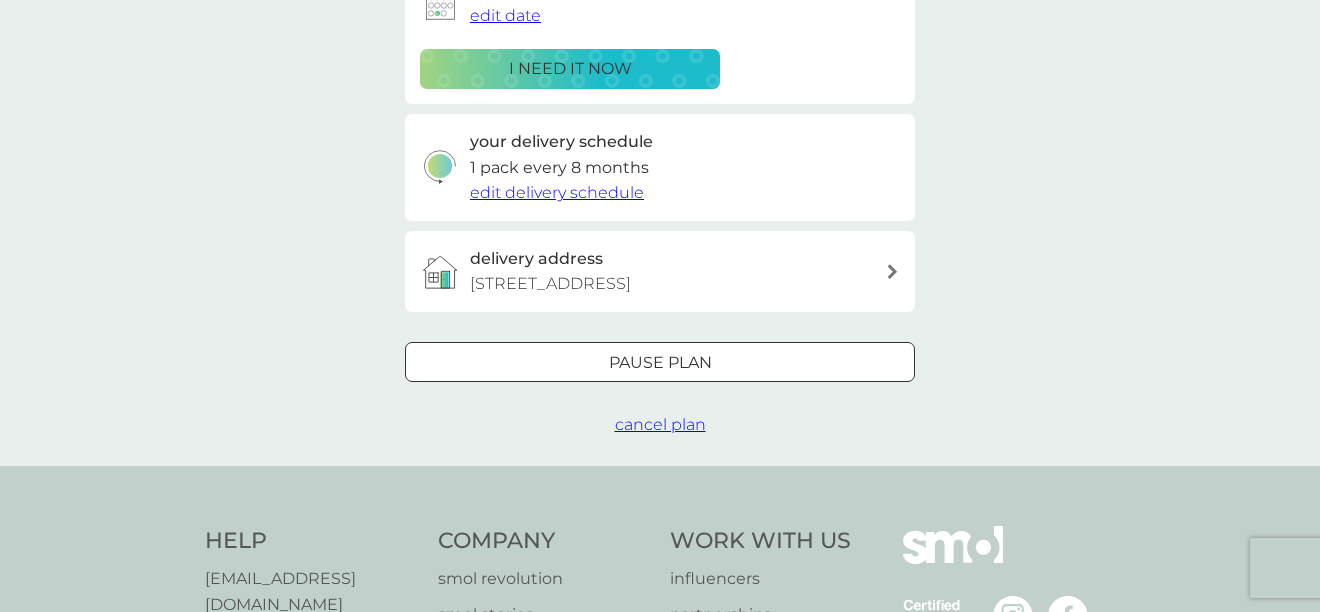scroll, scrollTop: 391, scrollLeft: 0, axis: vertical 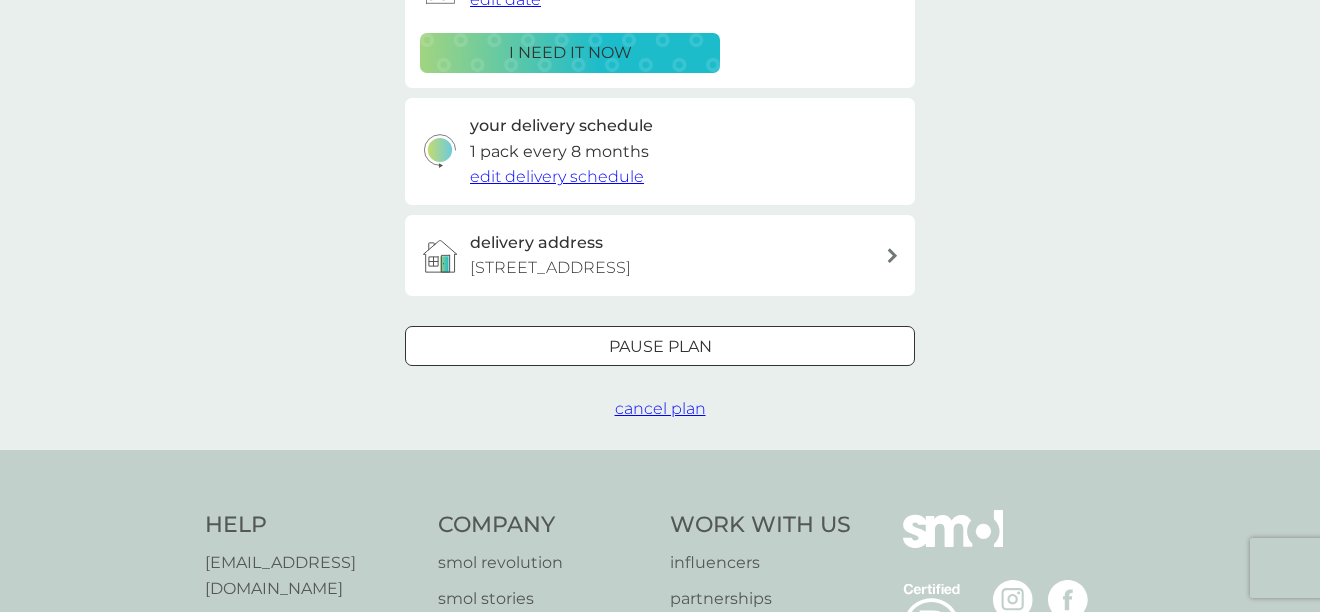 click on "cancel plan" at bounding box center [660, 408] 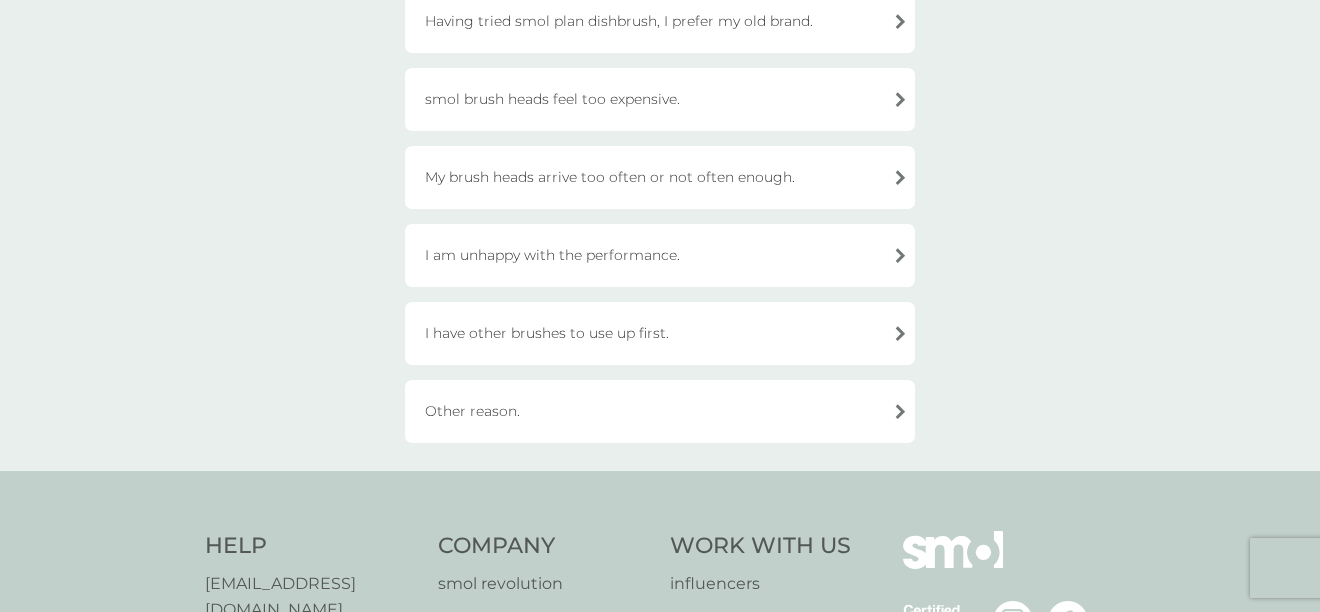 scroll, scrollTop: 245, scrollLeft: 0, axis: vertical 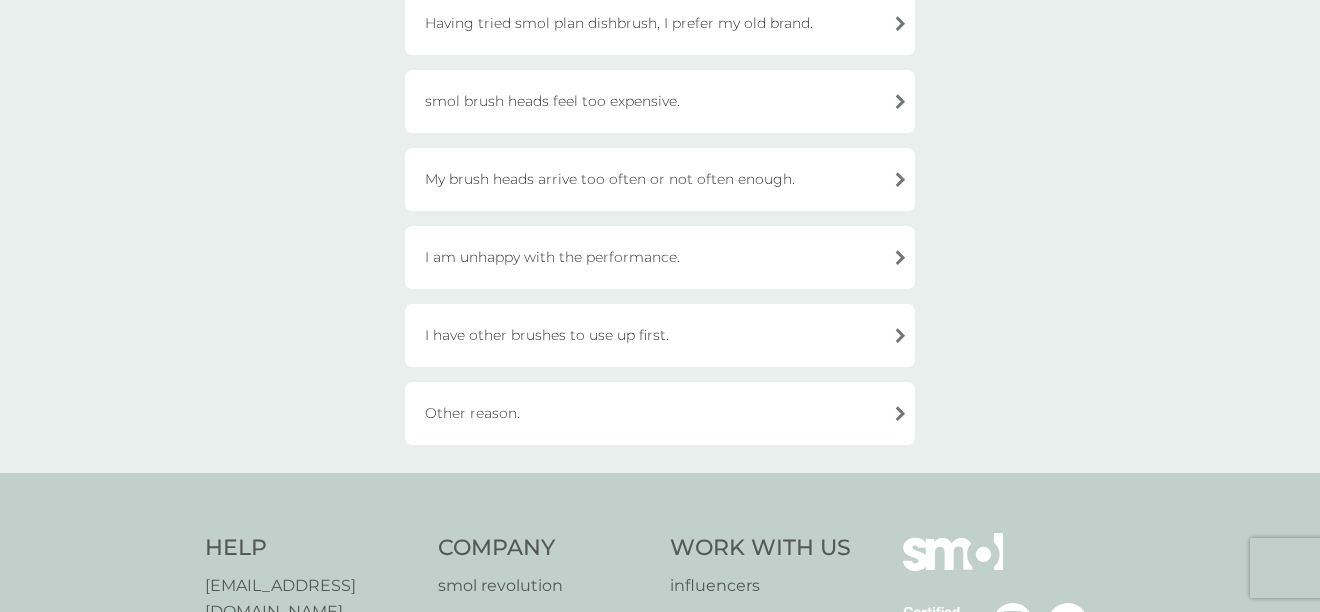 click on "I have other brushes to use up first." at bounding box center (660, 335) 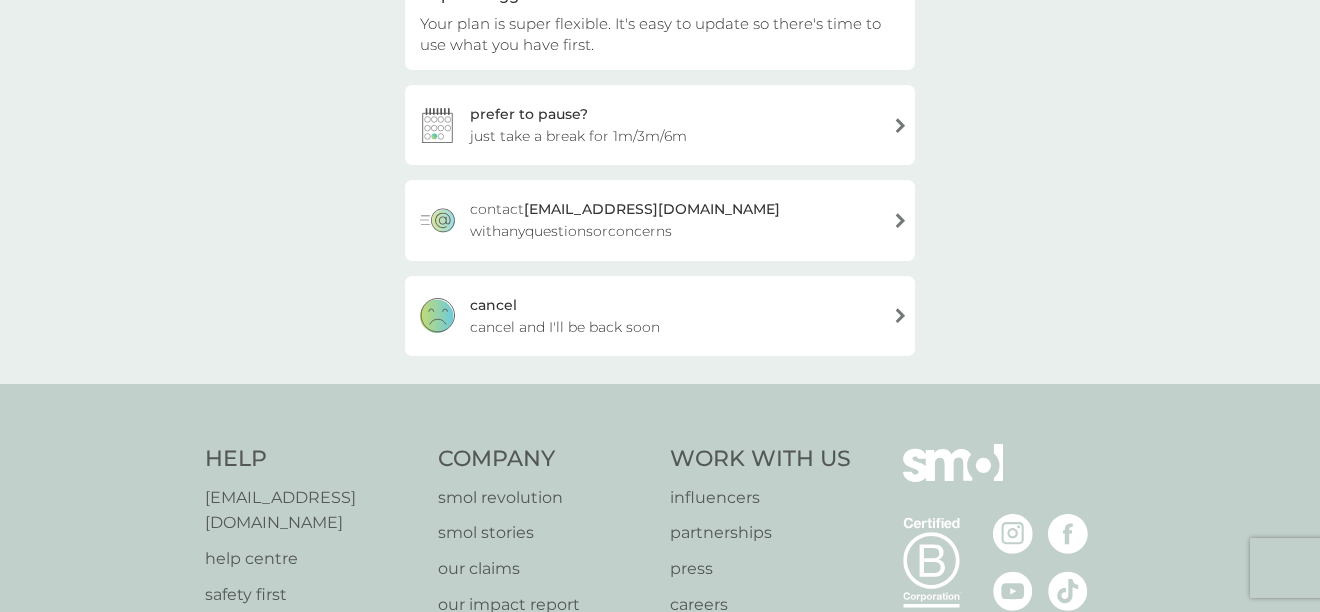 click on "cancel and I'll be back soon" at bounding box center (565, 327) 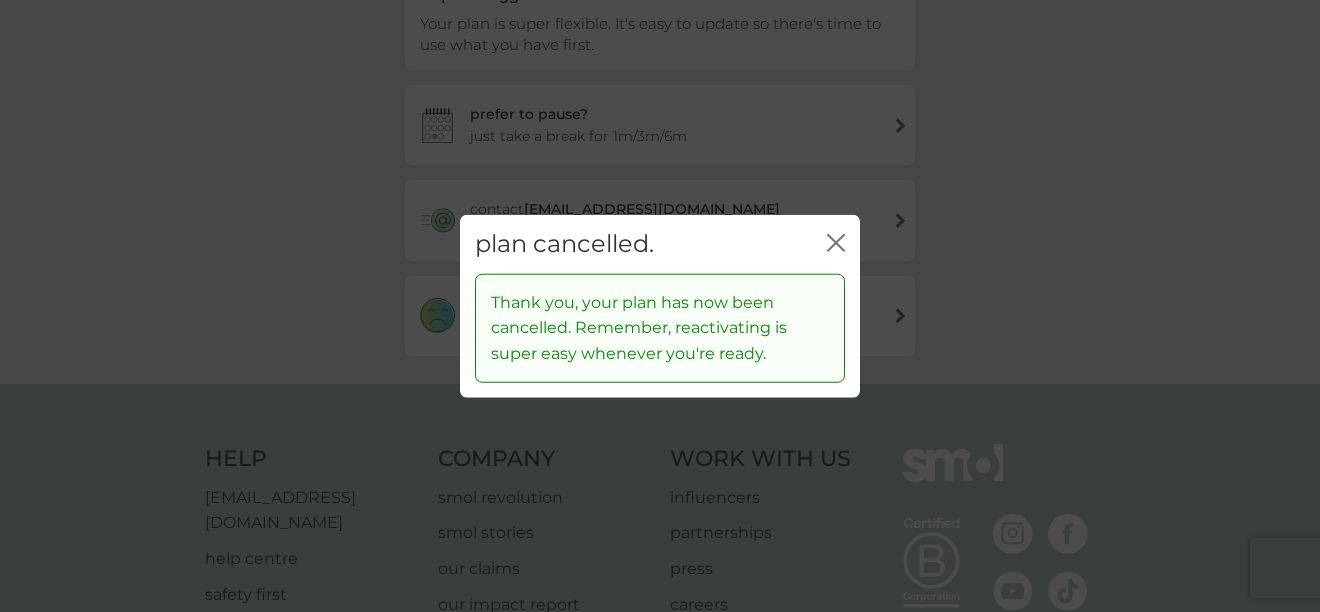 click 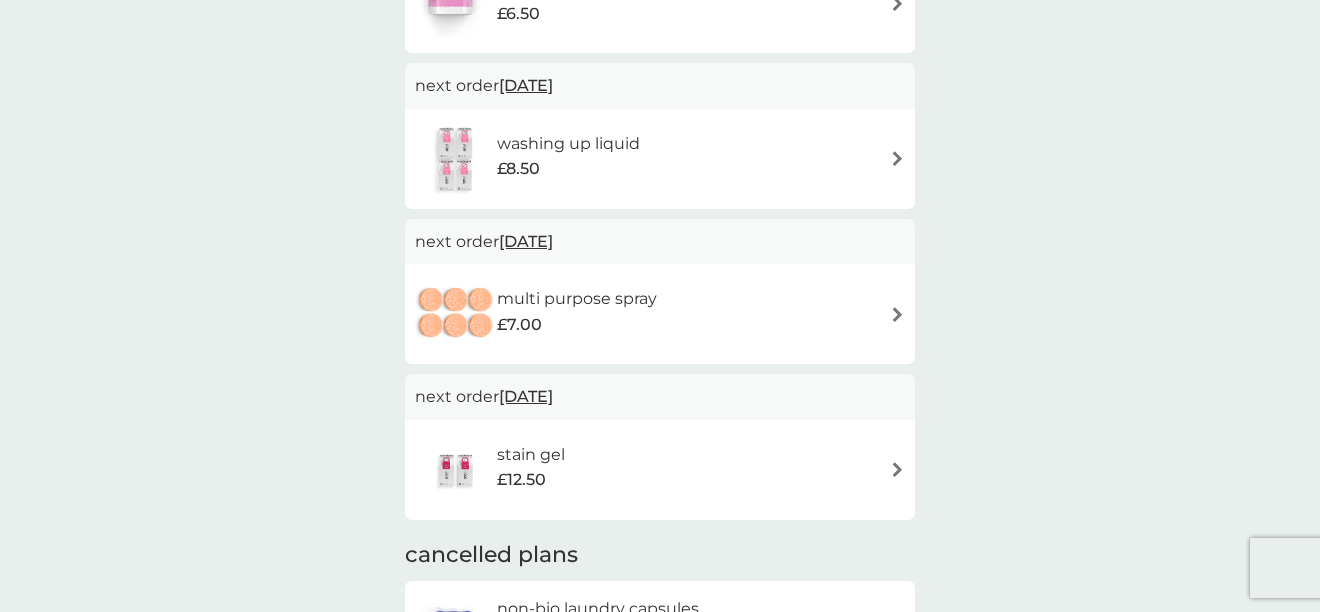 scroll, scrollTop: 327, scrollLeft: 0, axis: vertical 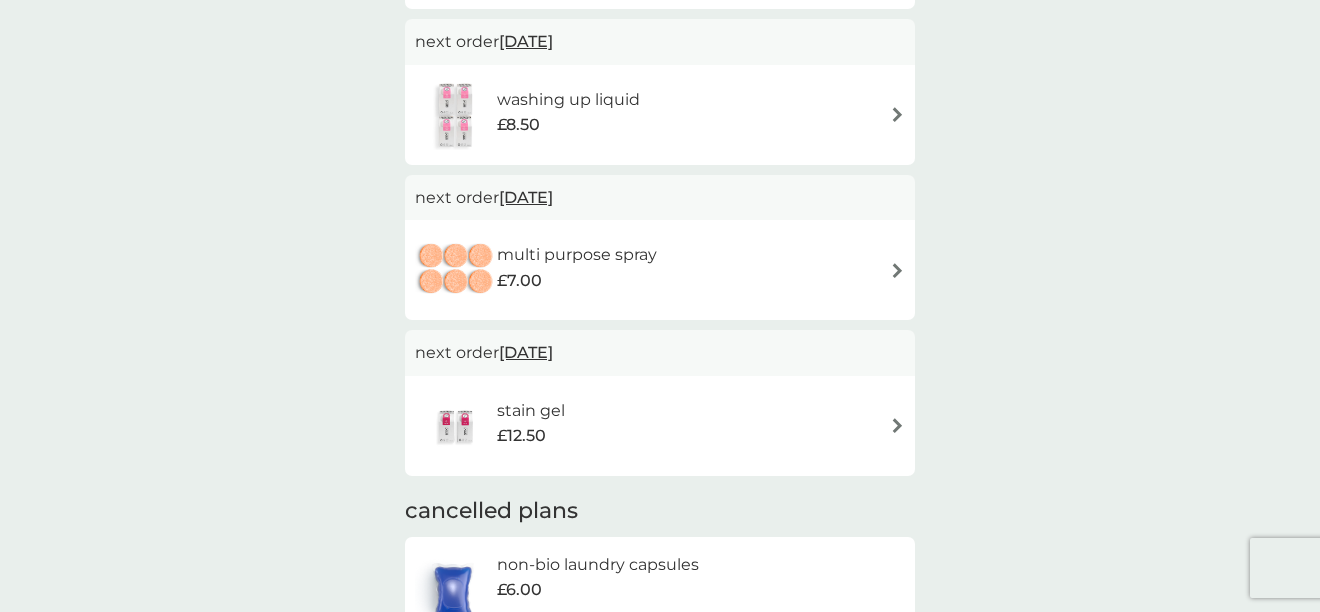 click on "stain gel £12.50" at bounding box center [541, 426] 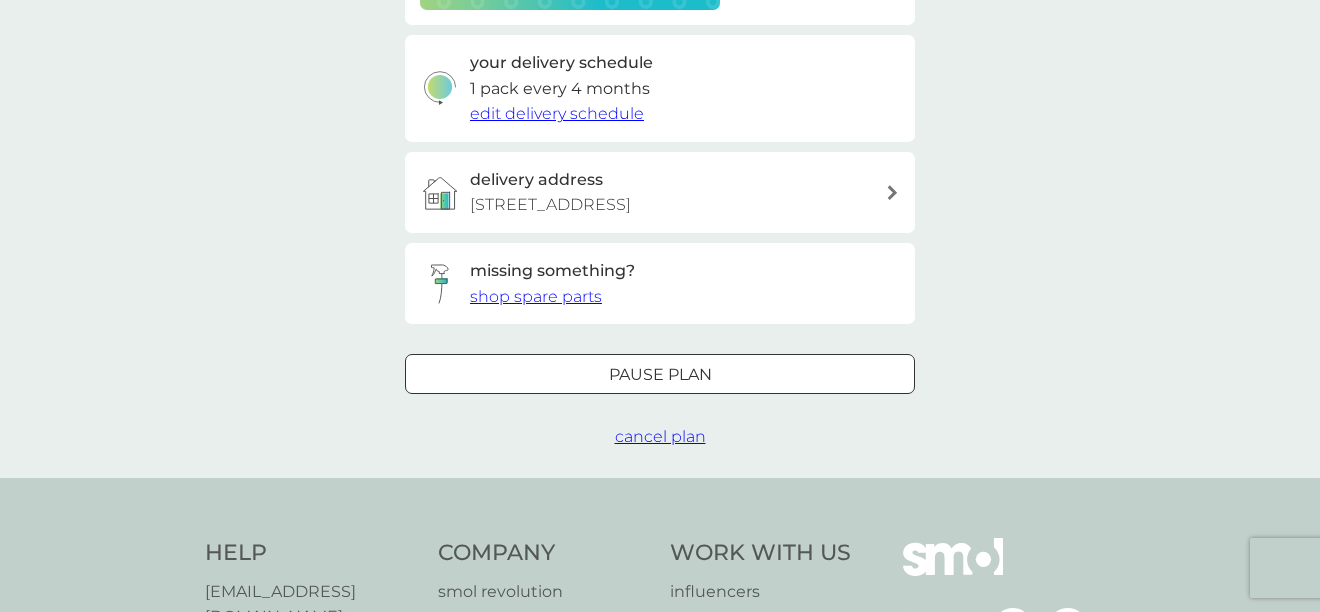 scroll, scrollTop: 455, scrollLeft: 0, axis: vertical 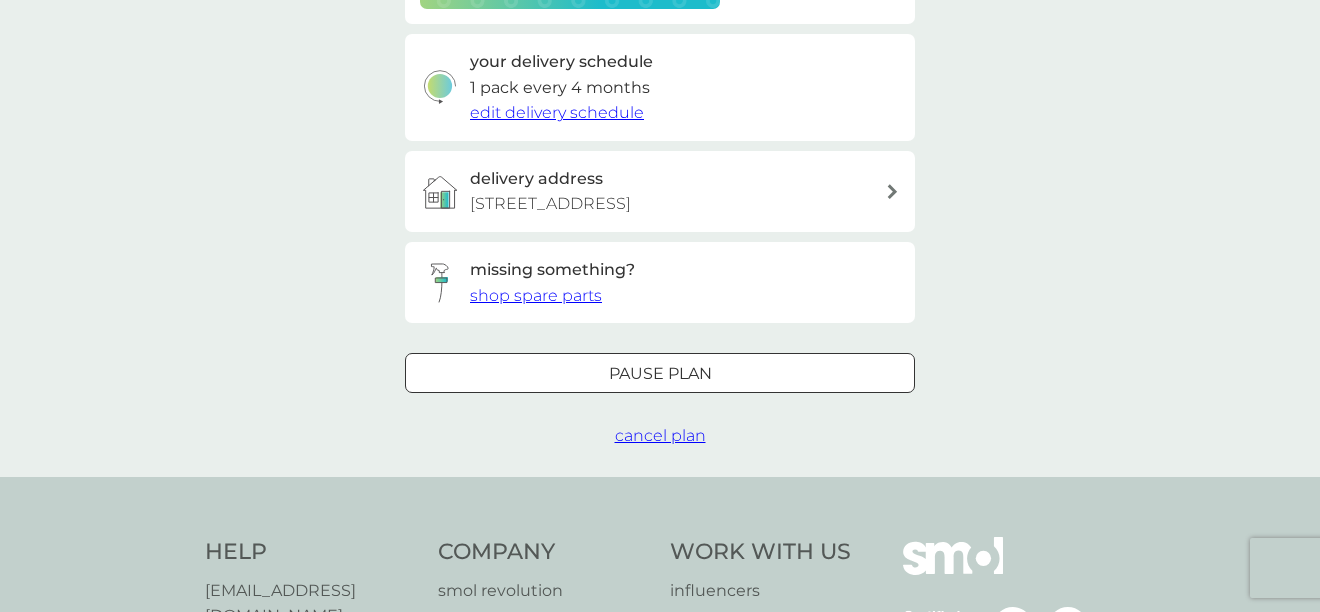 click on "cancel plan" at bounding box center [660, 435] 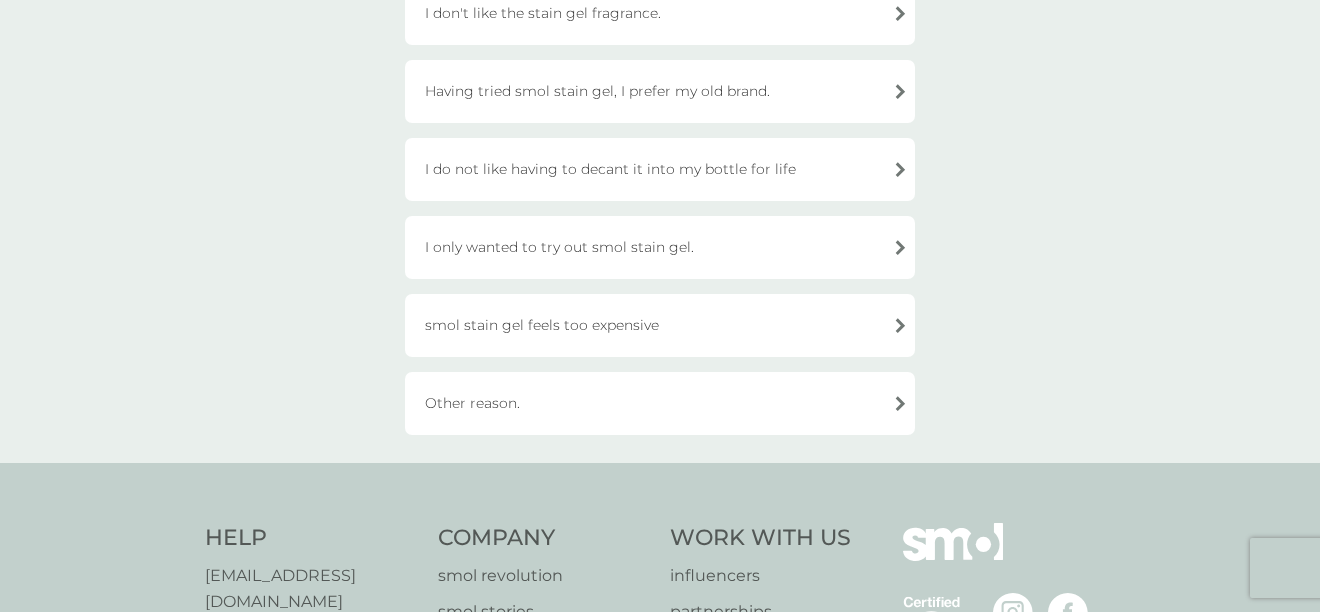 scroll, scrollTop: 647, scrollLeft: 0, axis: vertical 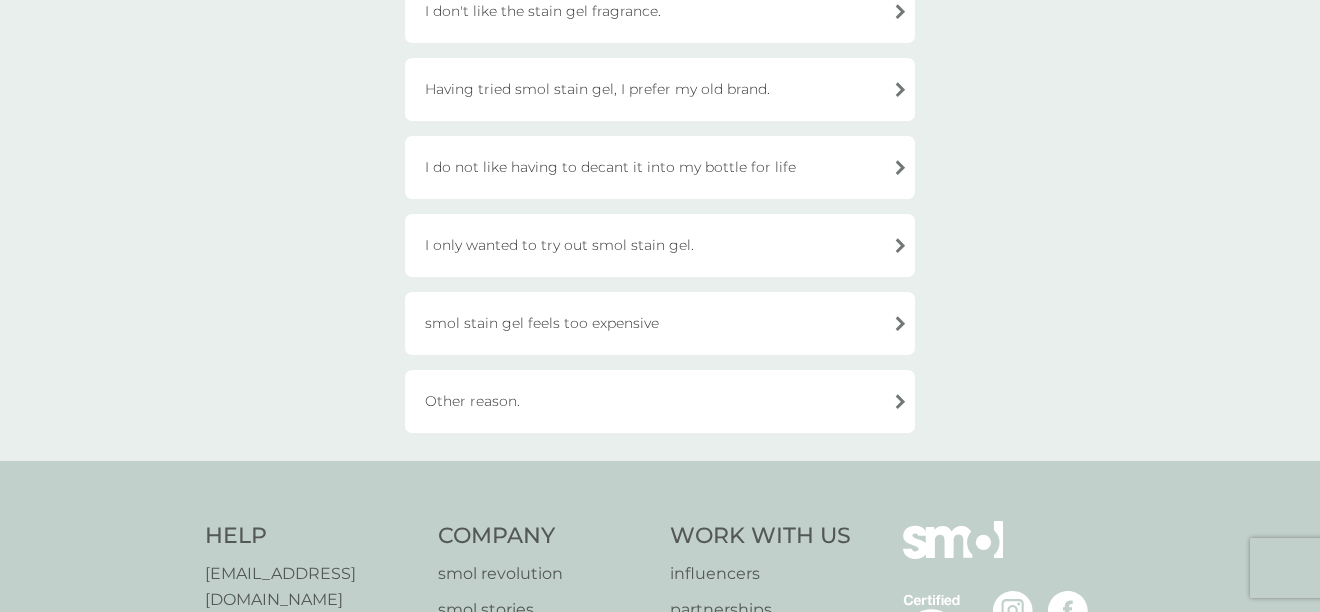 click on "Other reason." at bounding box center (660, 401) 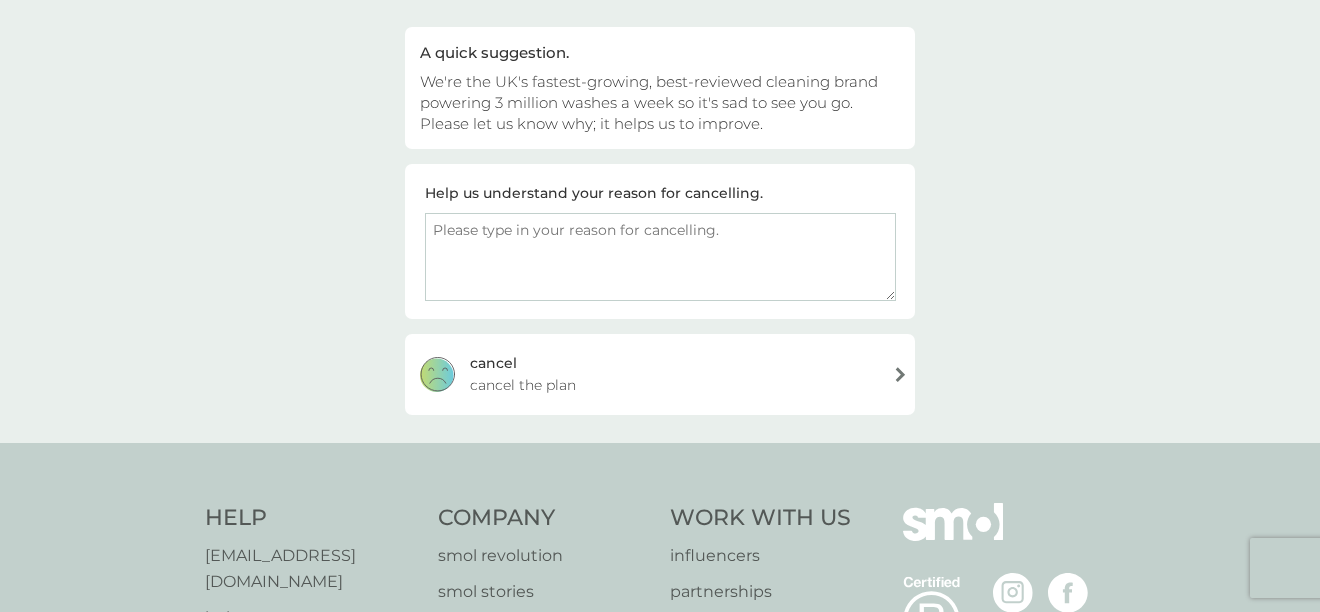 scroll, scrollTop: 182, scrollLeft: 0, axis: vertical 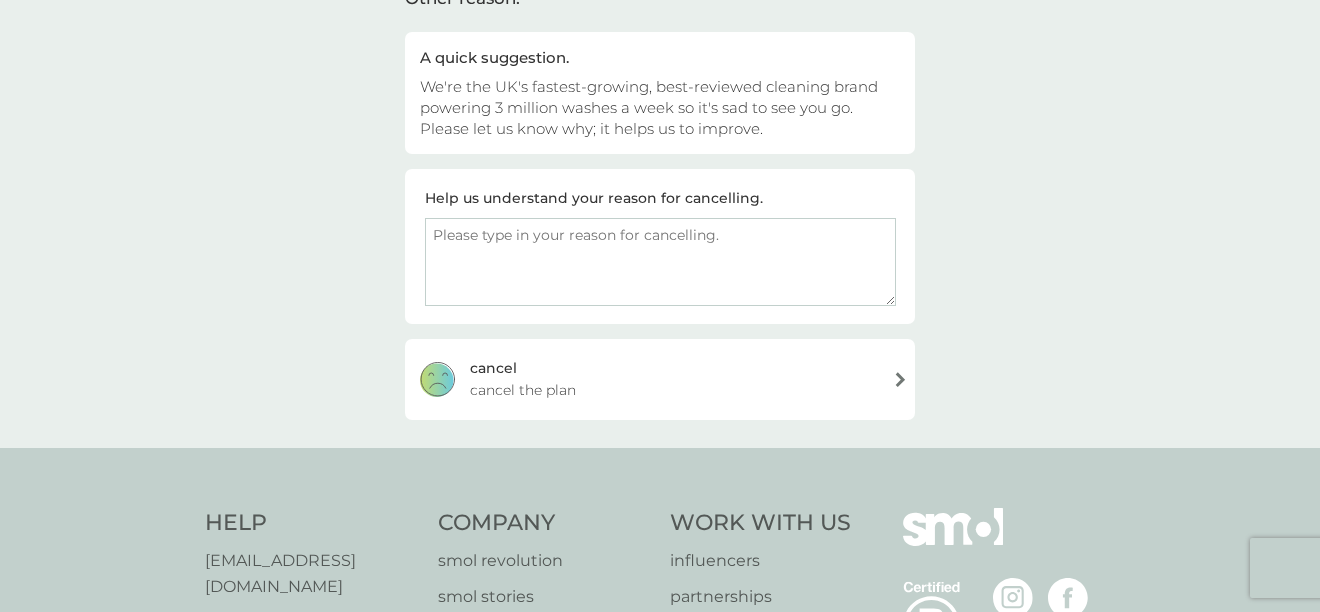 drag, startPoint x: 523, startPoint y: 292, endPoint x: 567, endPoint y: 250, distance: 60.827625 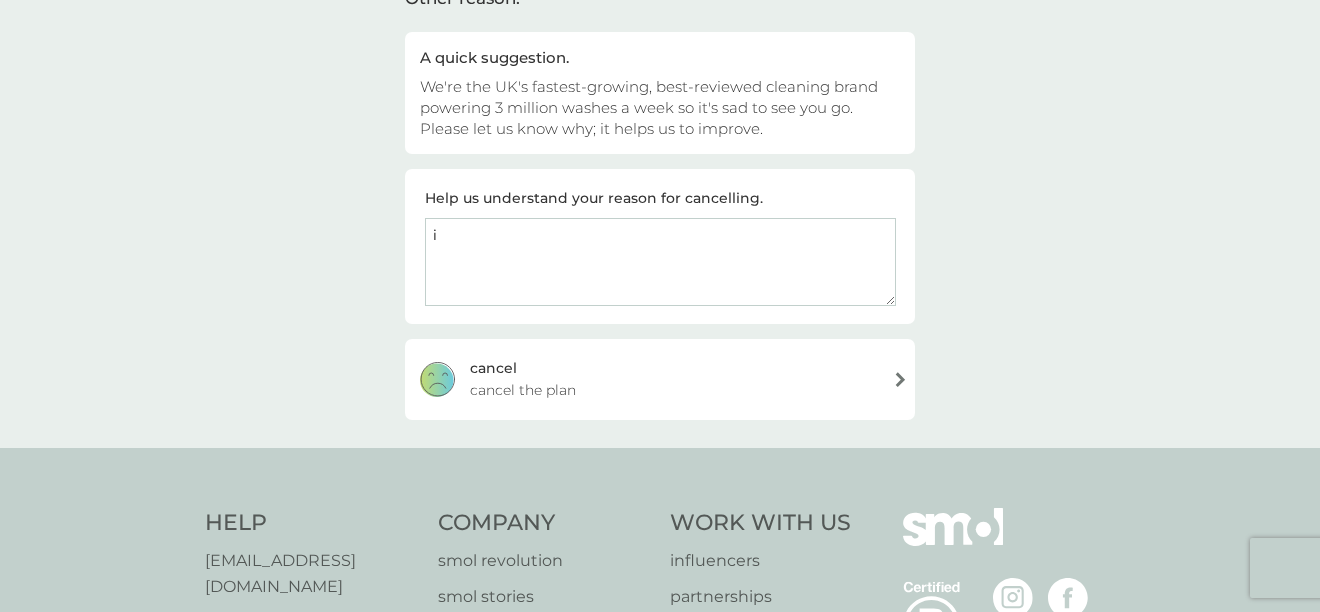 type on "i" 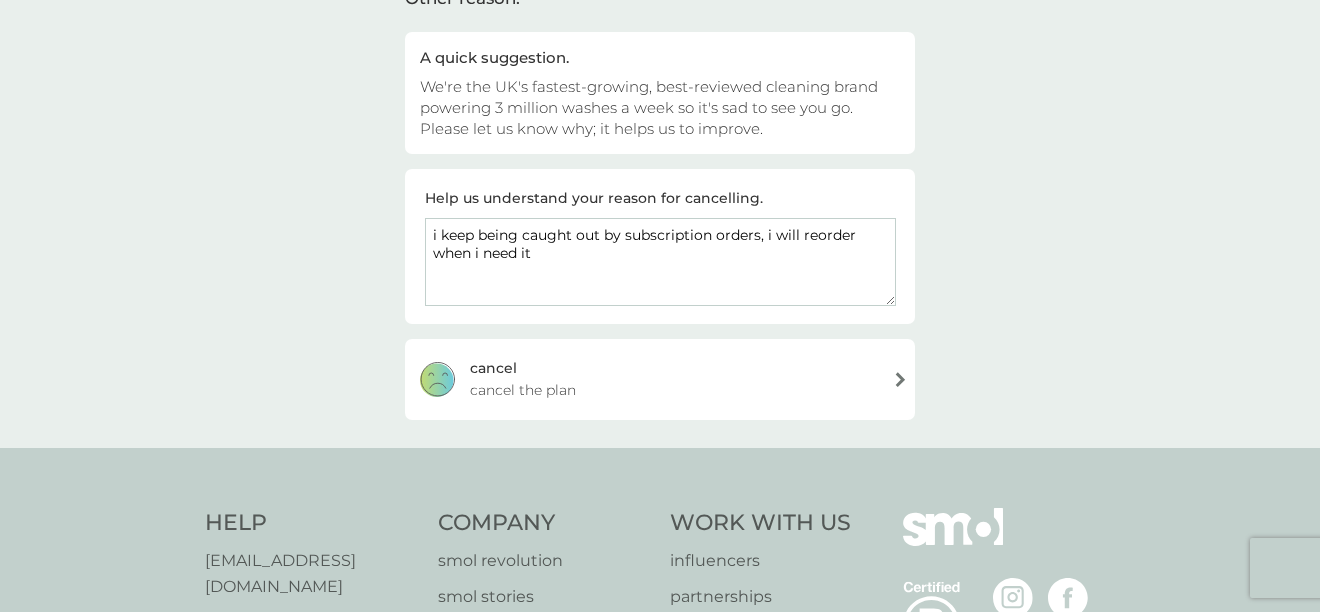 type on "i keep being caught out by subscription orders, i will reorder when i need it" 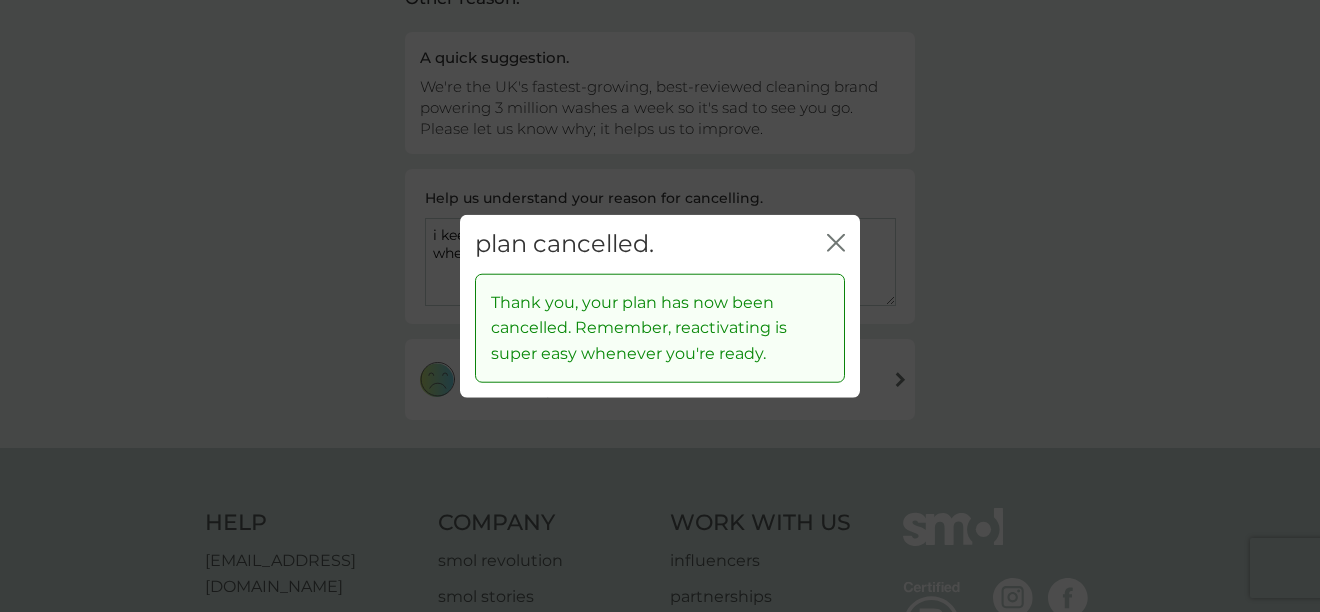 click 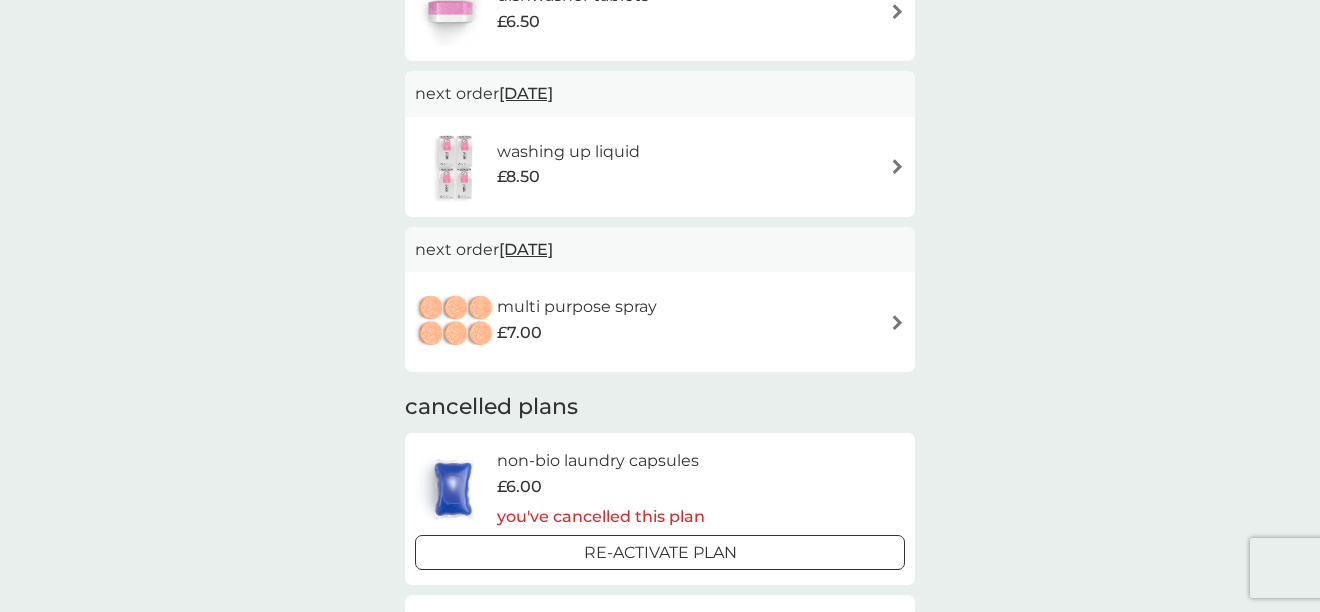 scroll, scrollTop: 279, scrollLeft: 0, axis: vertical 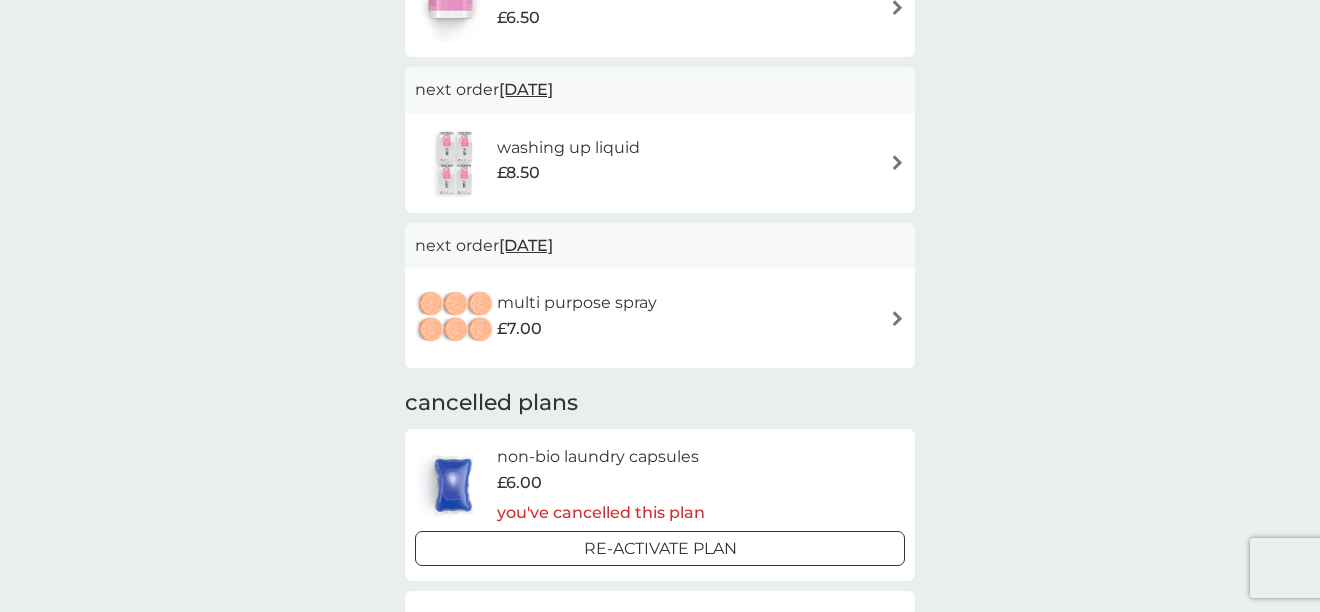 click at bounding box center [897, 318] 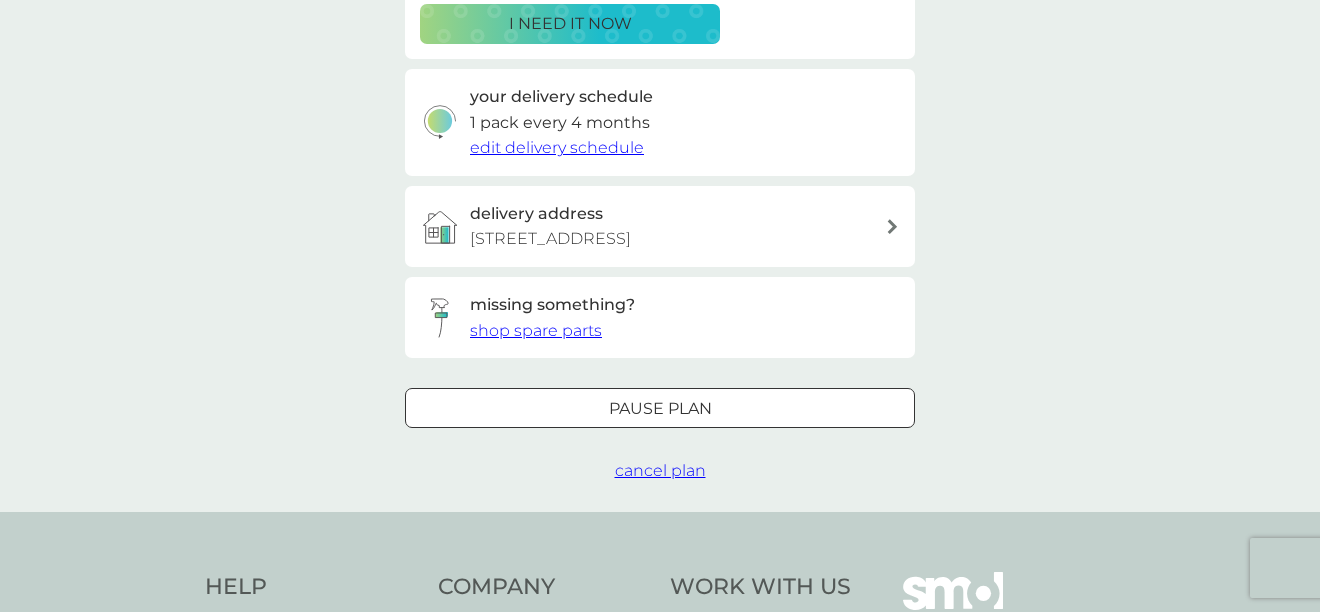 scroll, scrollTop: 423, scrollLeft: 0, axis: vertical 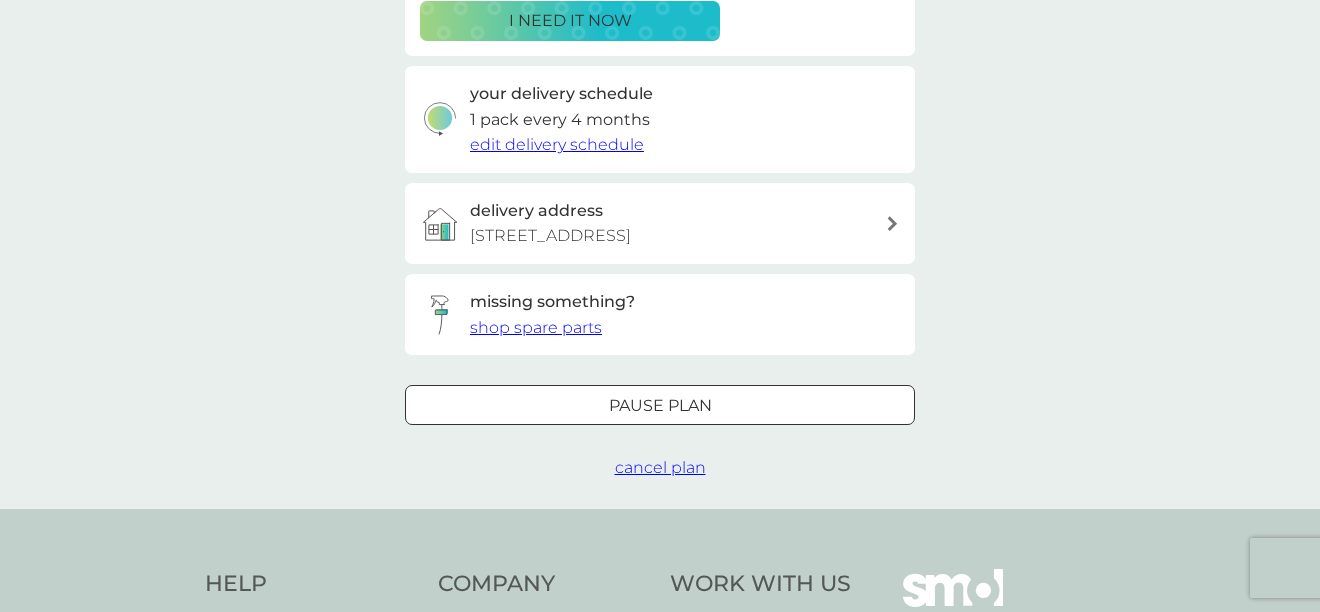 click on "cancel plan" at bounding box center (660, 467) 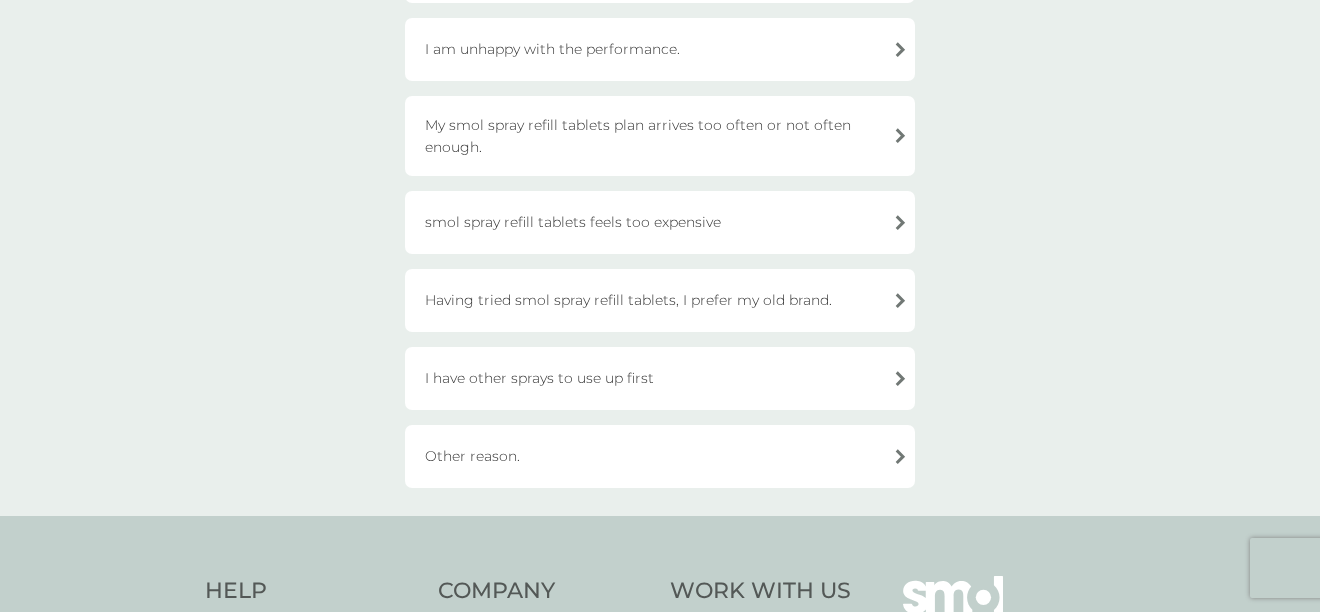 scroll, scrollTop: 300, scrollLeft: 0, axis: vertical 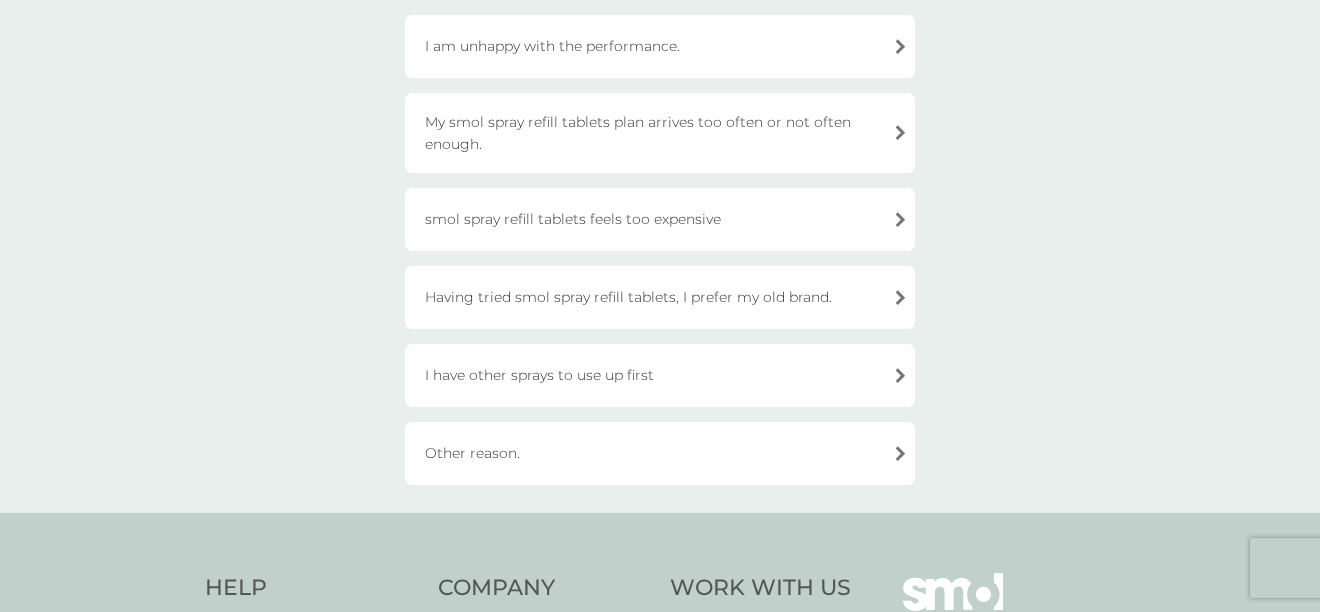 click on "Other reason." at bounding box center [660, 453] 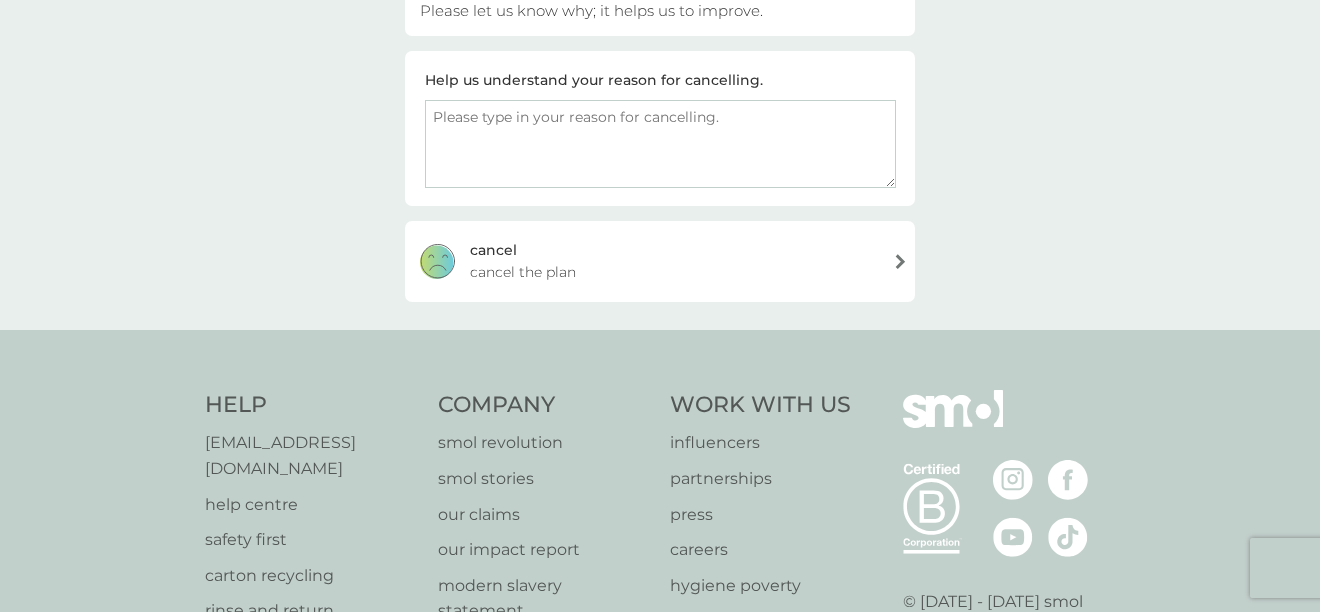 click on "cancel the plan" at bounding box center [523, 272] 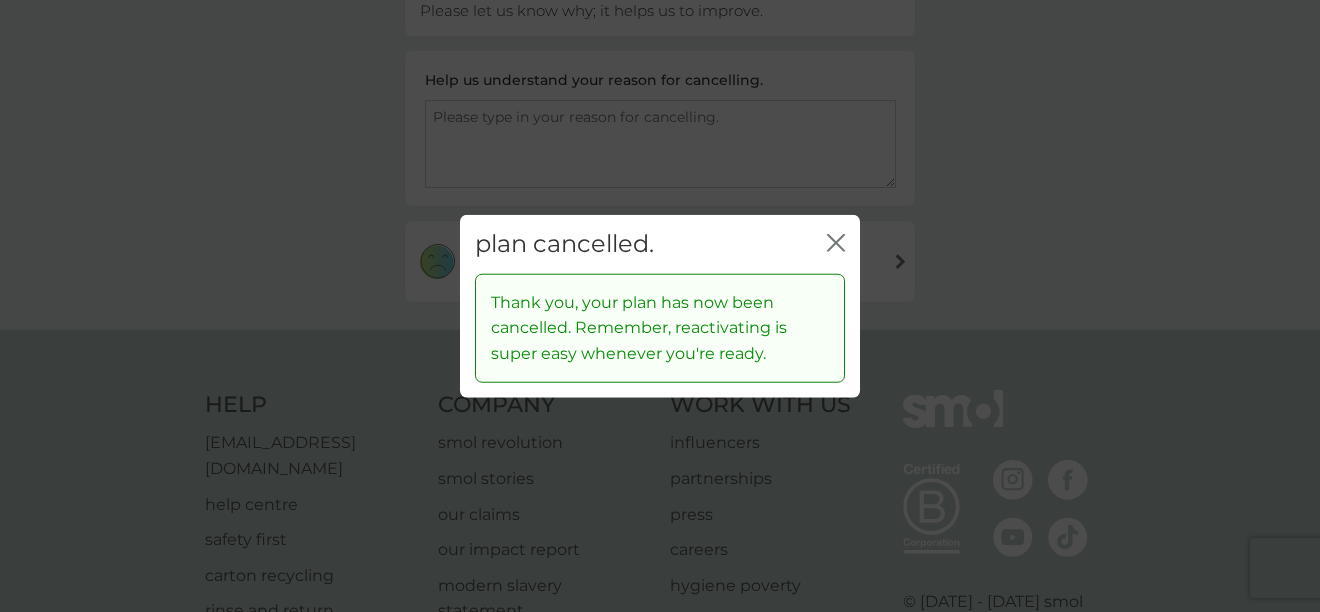 click 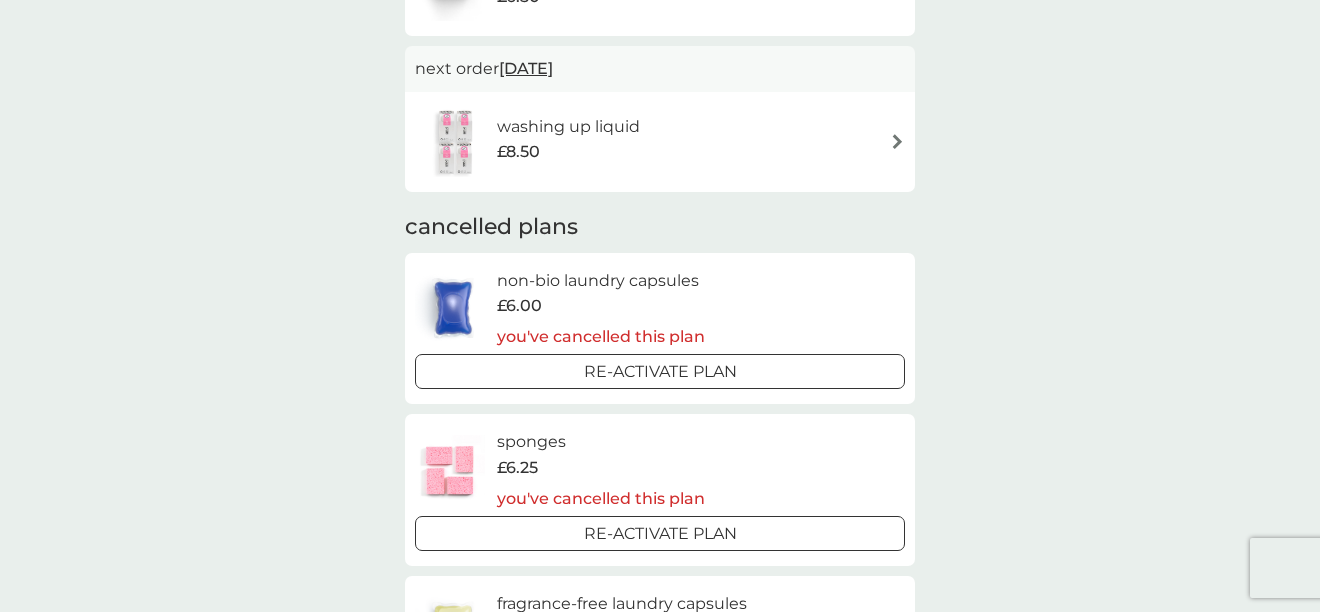 scroll, scrollTop: 0, scrollLeft: 0, axis: both 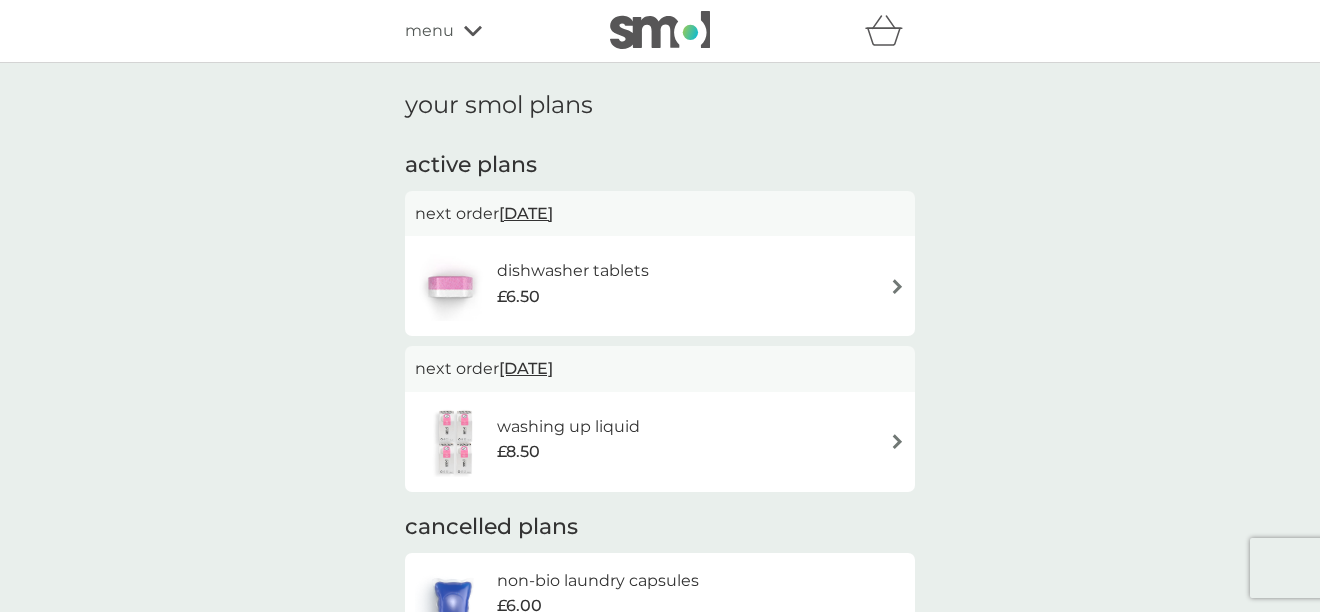 click on "washing up liquid" at bounding box center [568, 427] 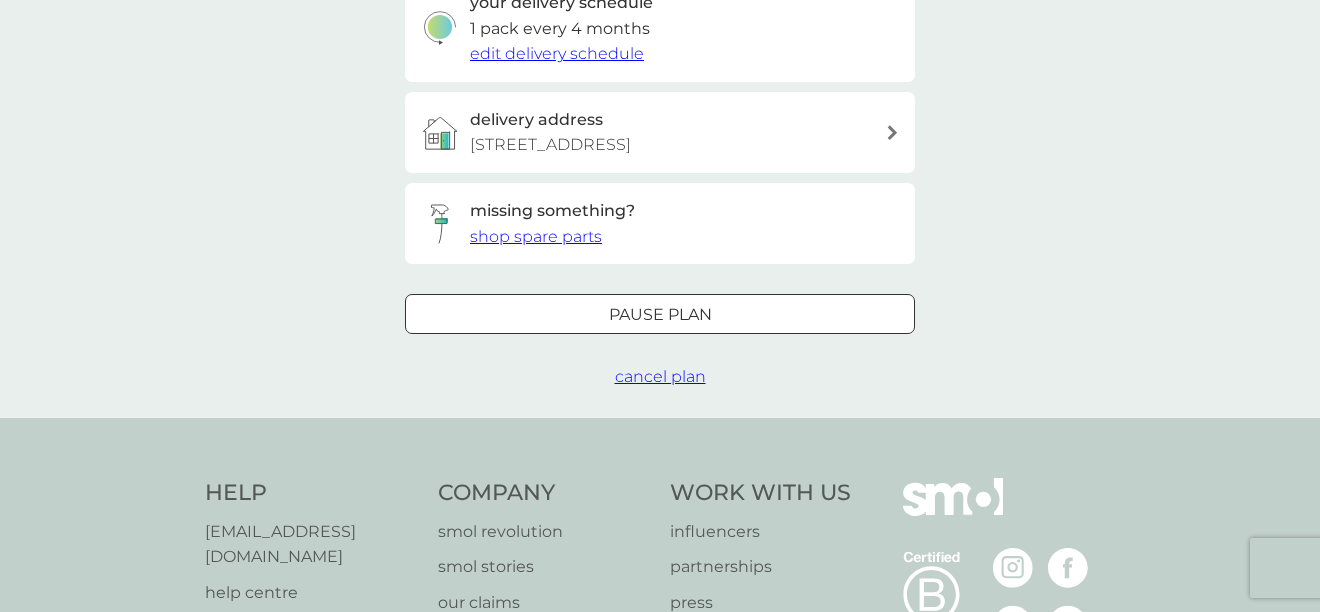 scroll, scrollTop: 507, scrollLeft: 0, axis: vertical 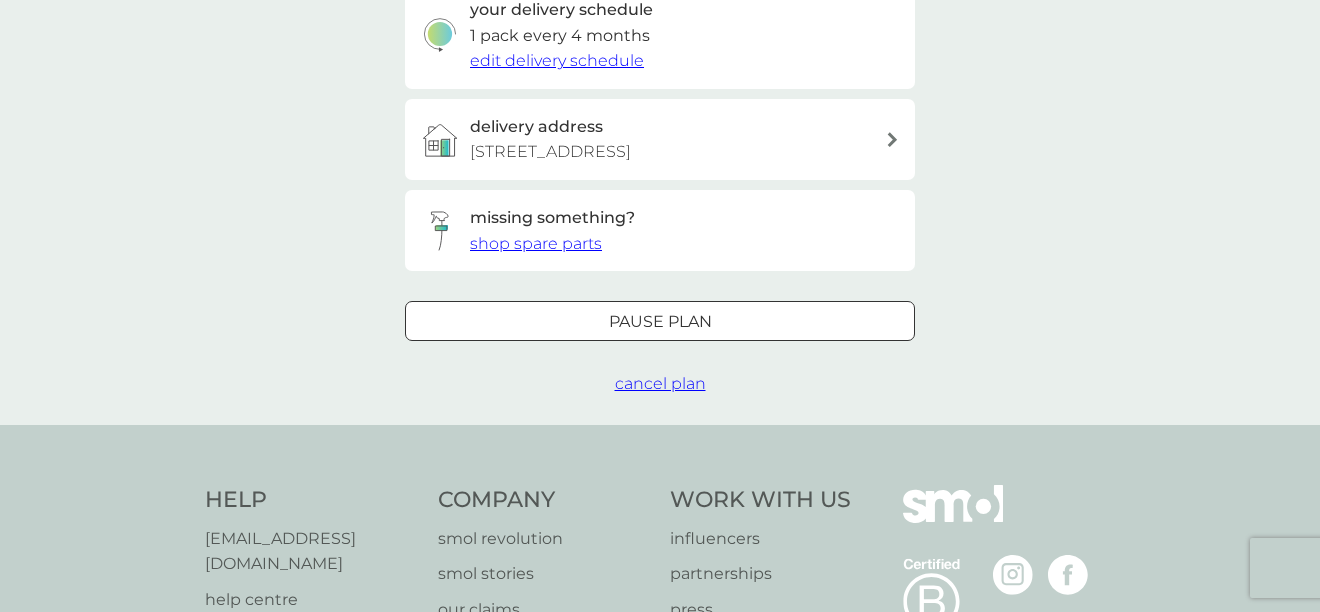 click on "cancel plan" at bounding box center (660, 383) 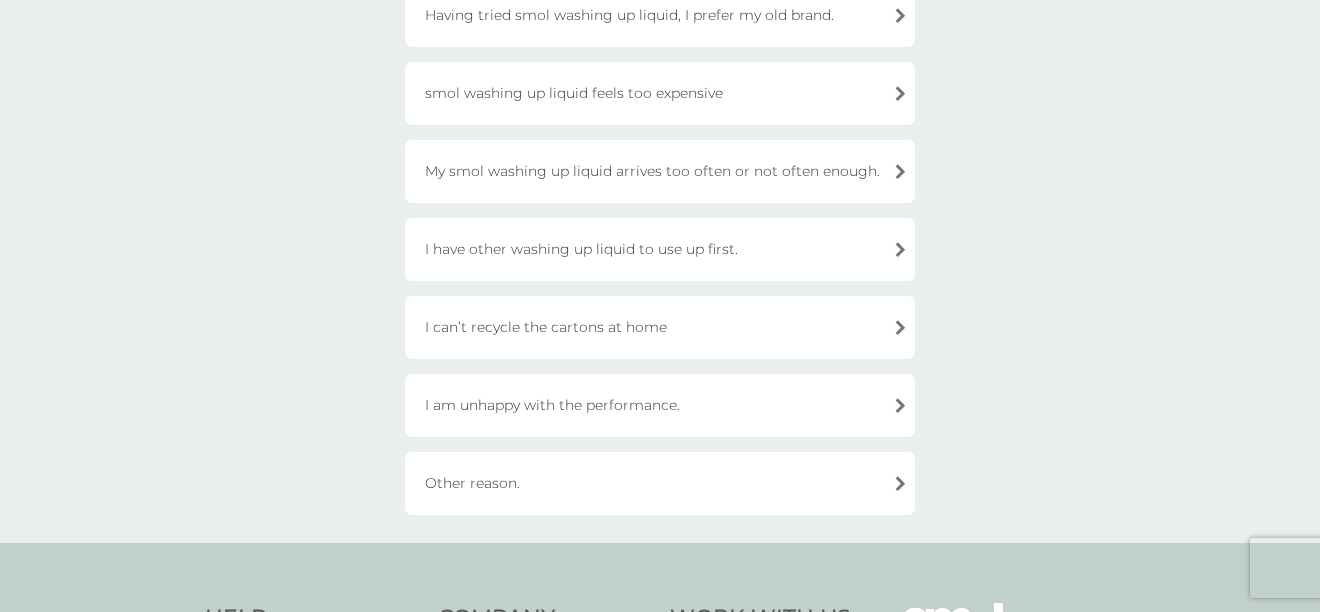 scroll, scrollTop: 514, scrollLeft: 0, axis: vertical 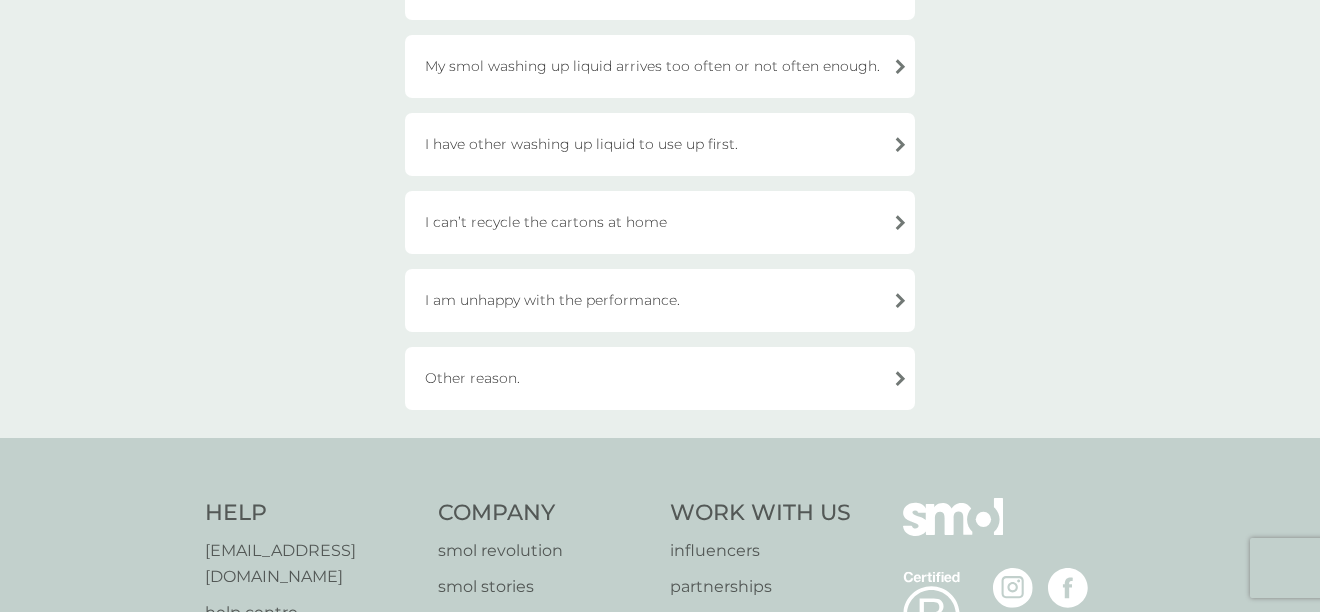 click on "Other reason." at bounding box center [660, 378] 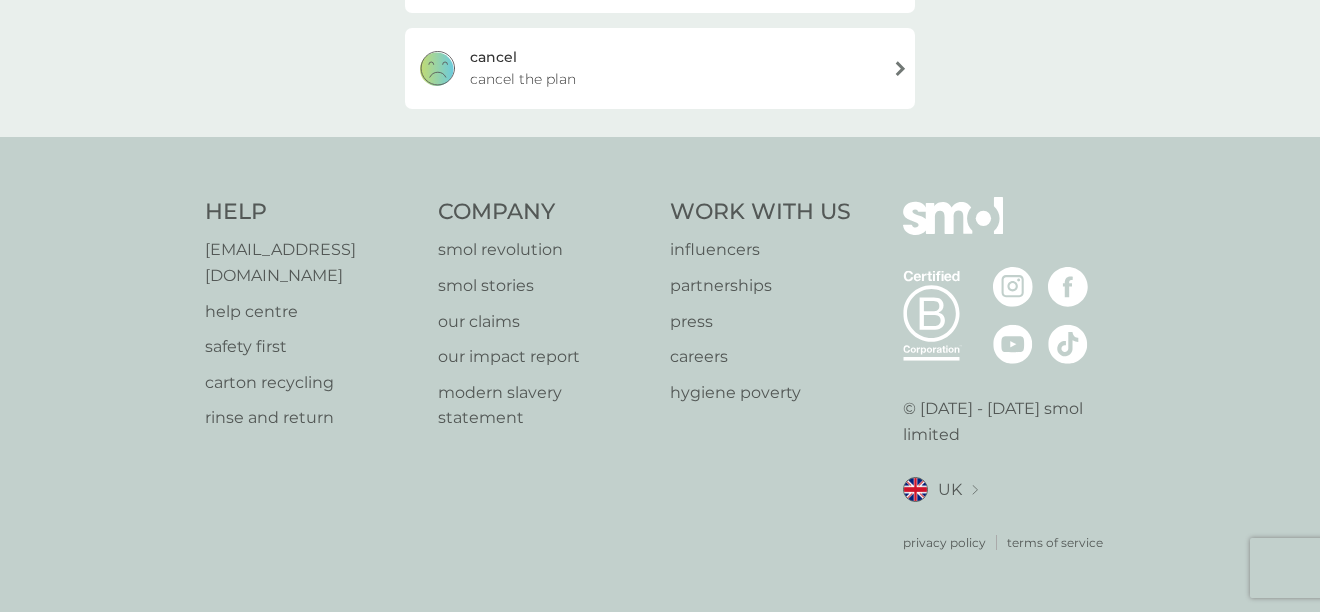 scroll, scrollTop: 467, scrollLeft: 0, axis: vertical 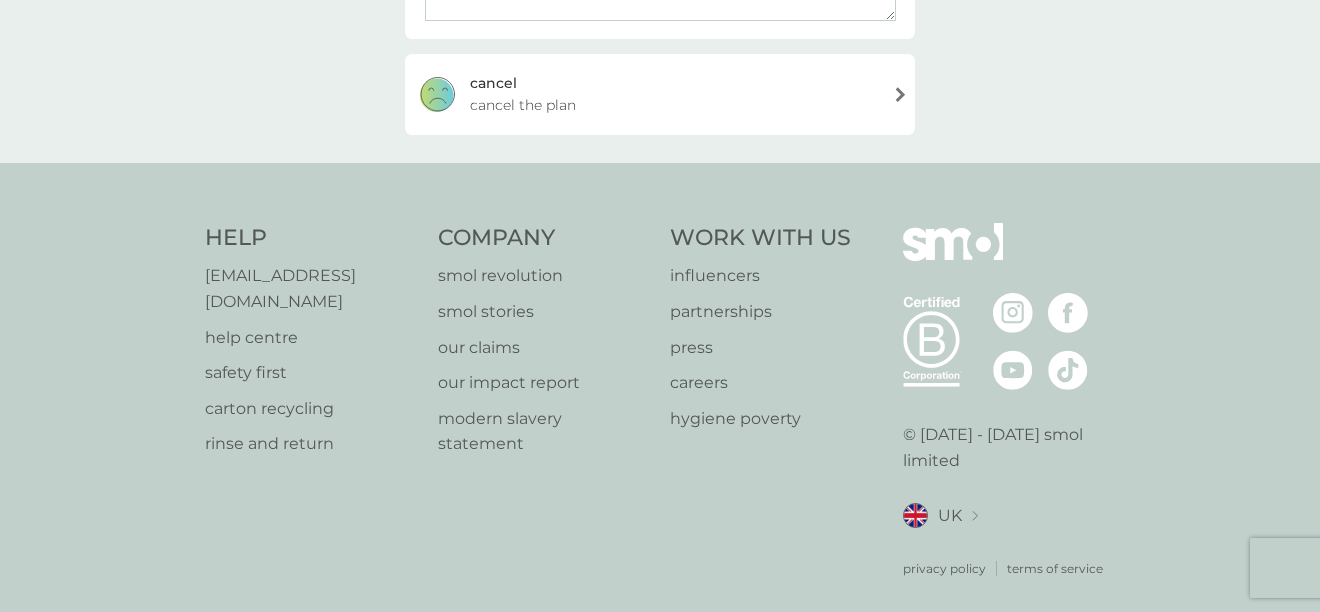 click on "cancel cancel the plan" at bounding box center [660, 94] 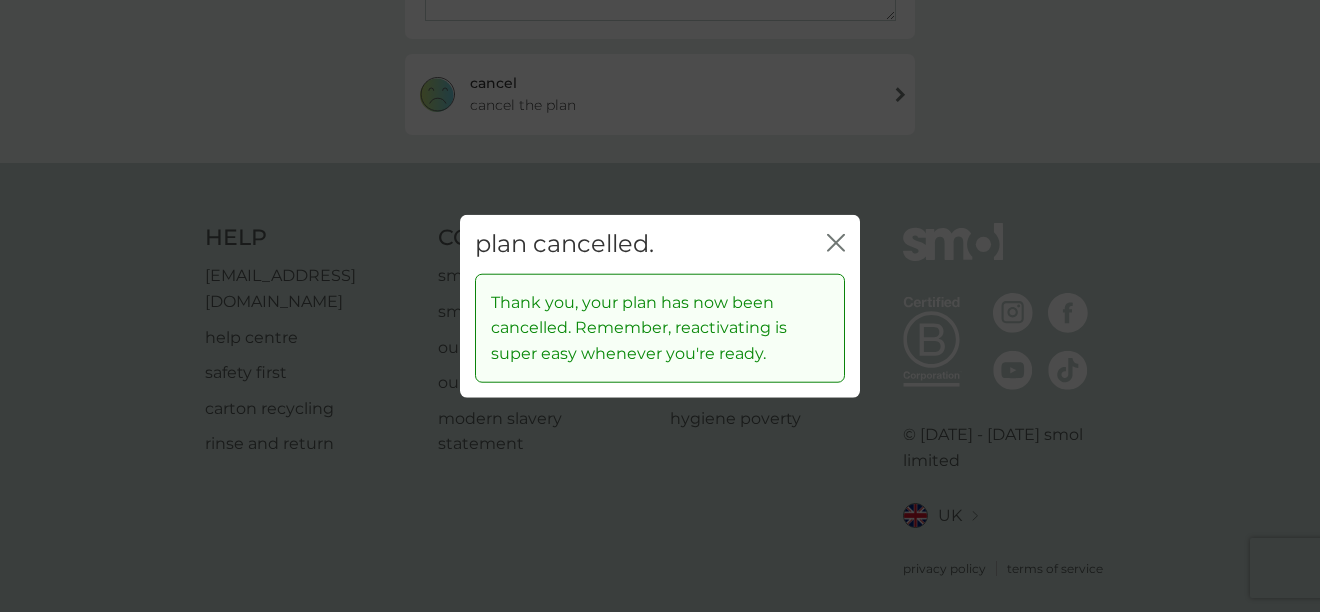 click on "plan cancelled. close" at bounding box center [660, 244] 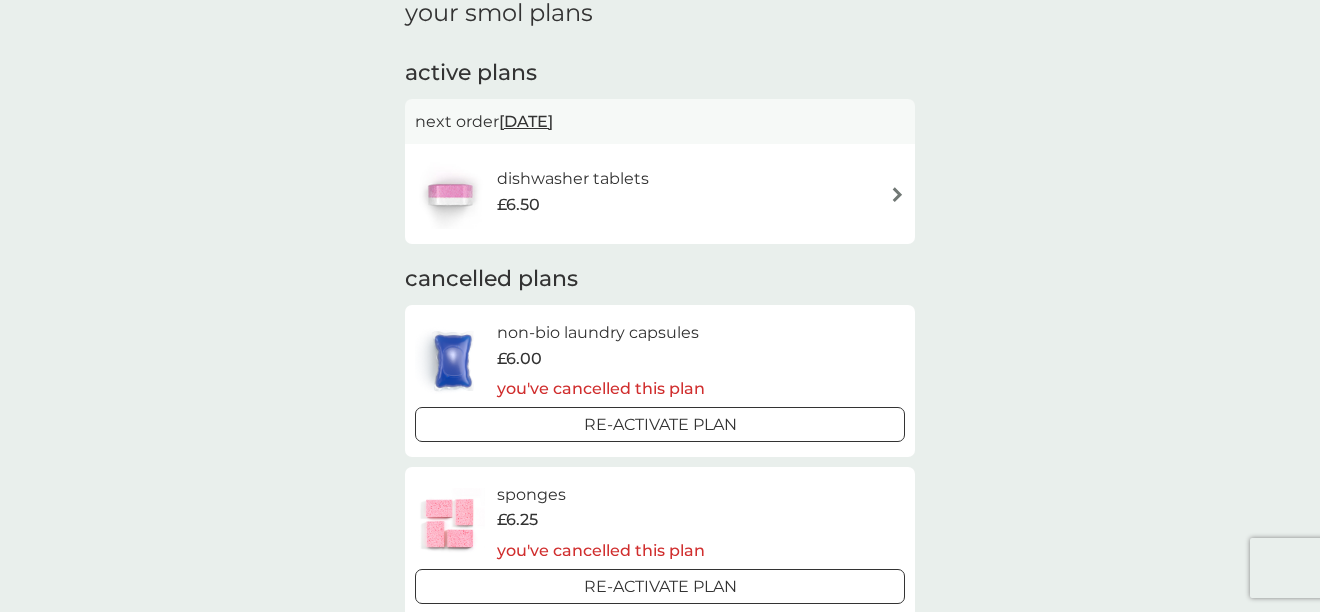 scroll, scrollTop: 0, scrollLeft: 0, axis: both 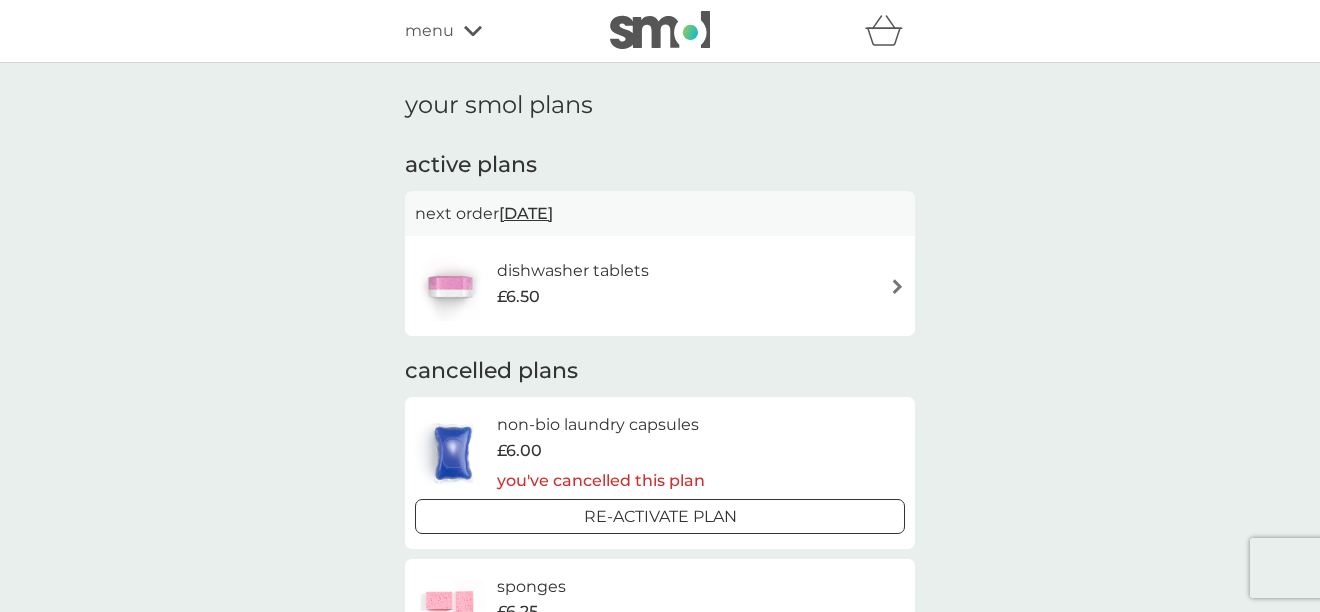 click on "menu" at bounding box center [429, 31] 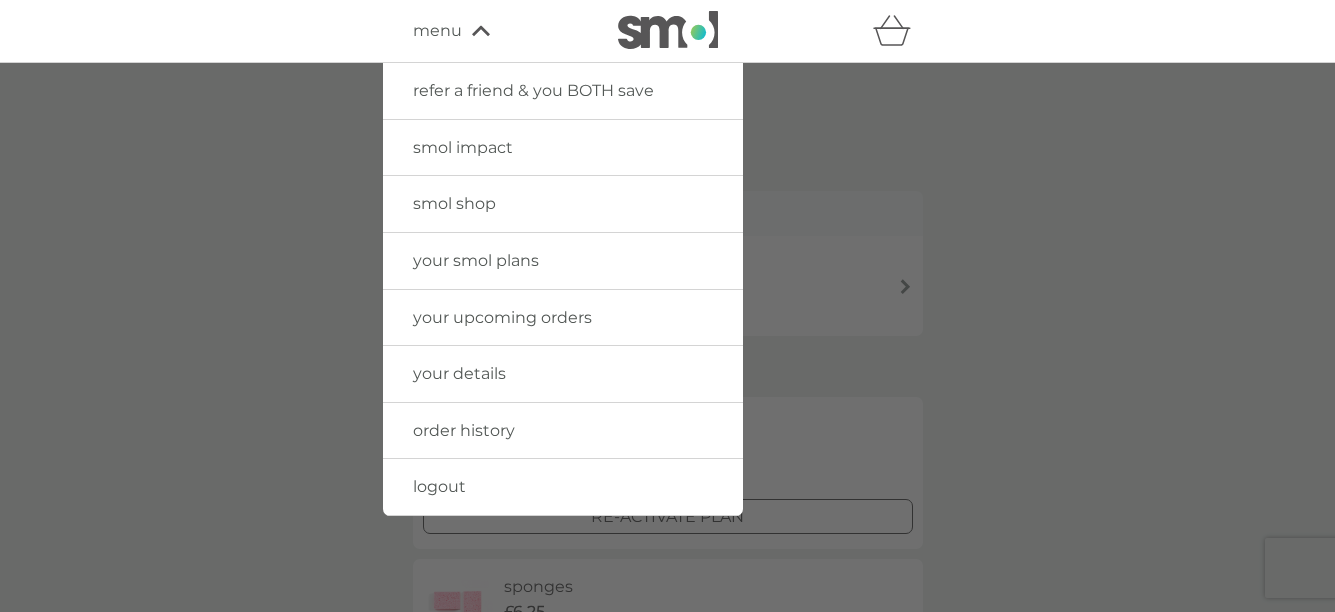 click on "smol shop" at bounding box center (454, 203) 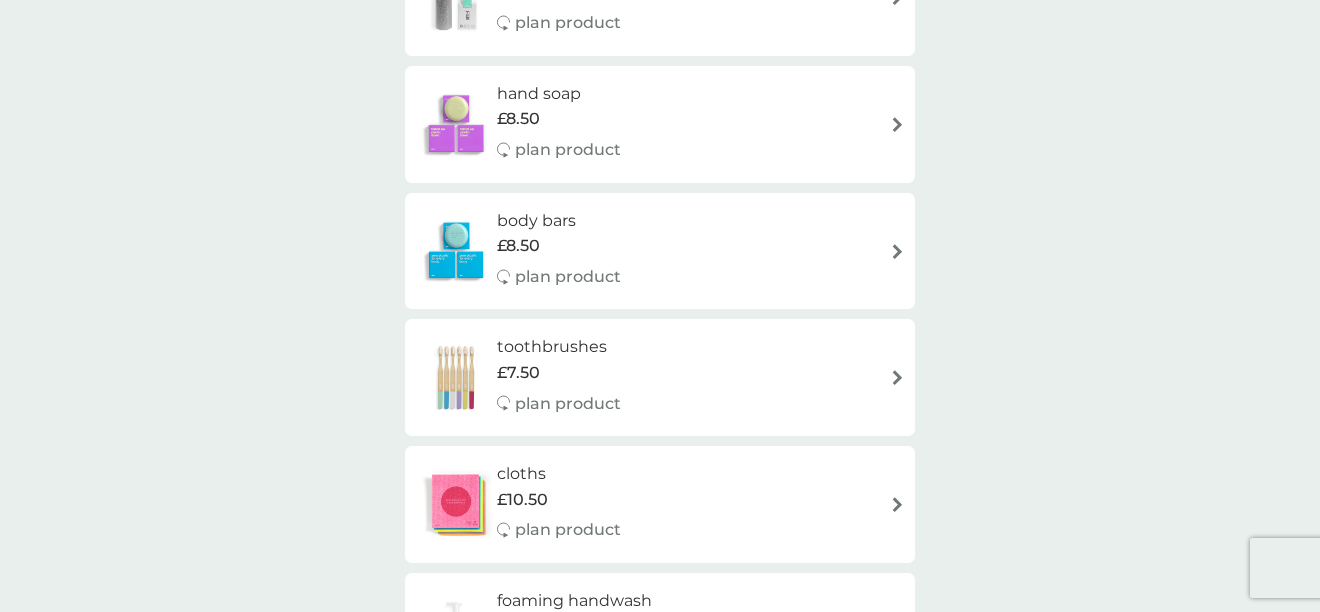 scroll, scrollTop: 1004, scrollLeft: 0, axis: vertical 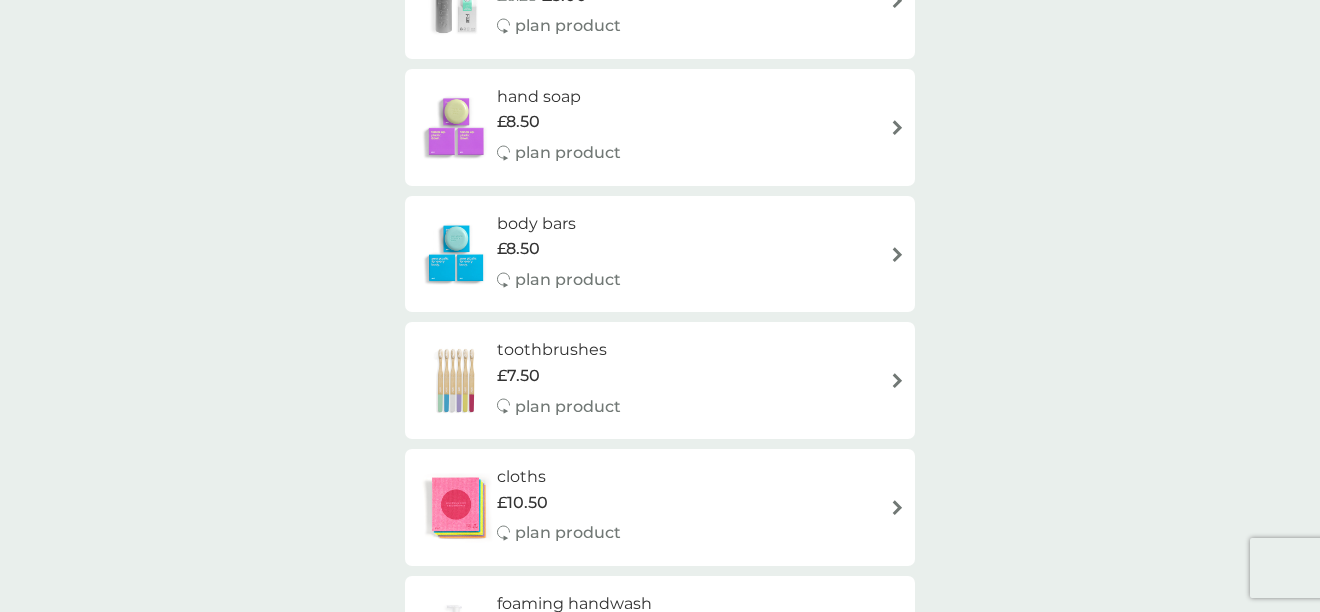 click on "toothbrushes" at bounding box center (559, 350) 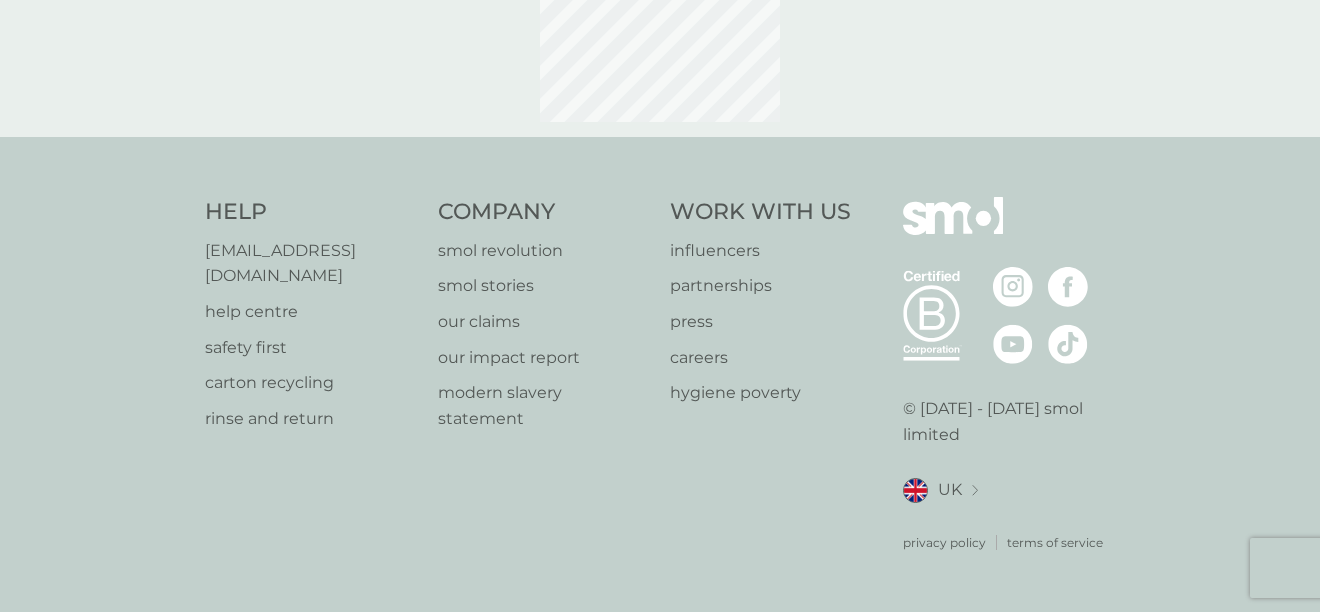 scroll, scrollTop: 0, scrollLeft: 0, axis: both 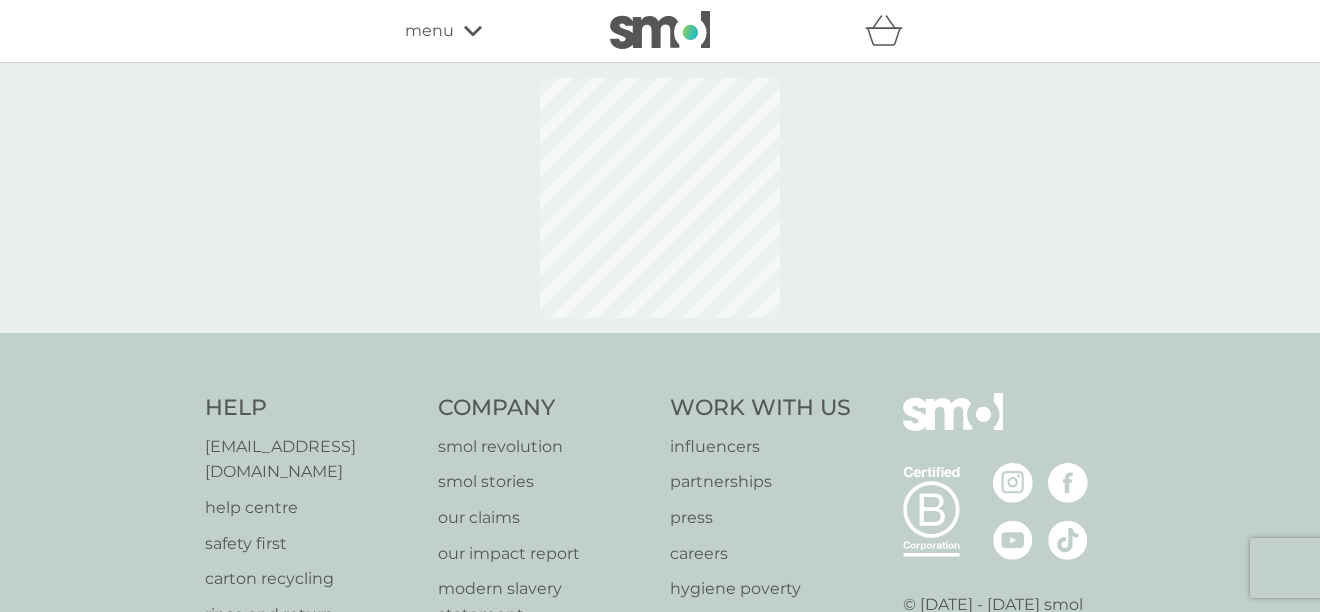 select on "119" 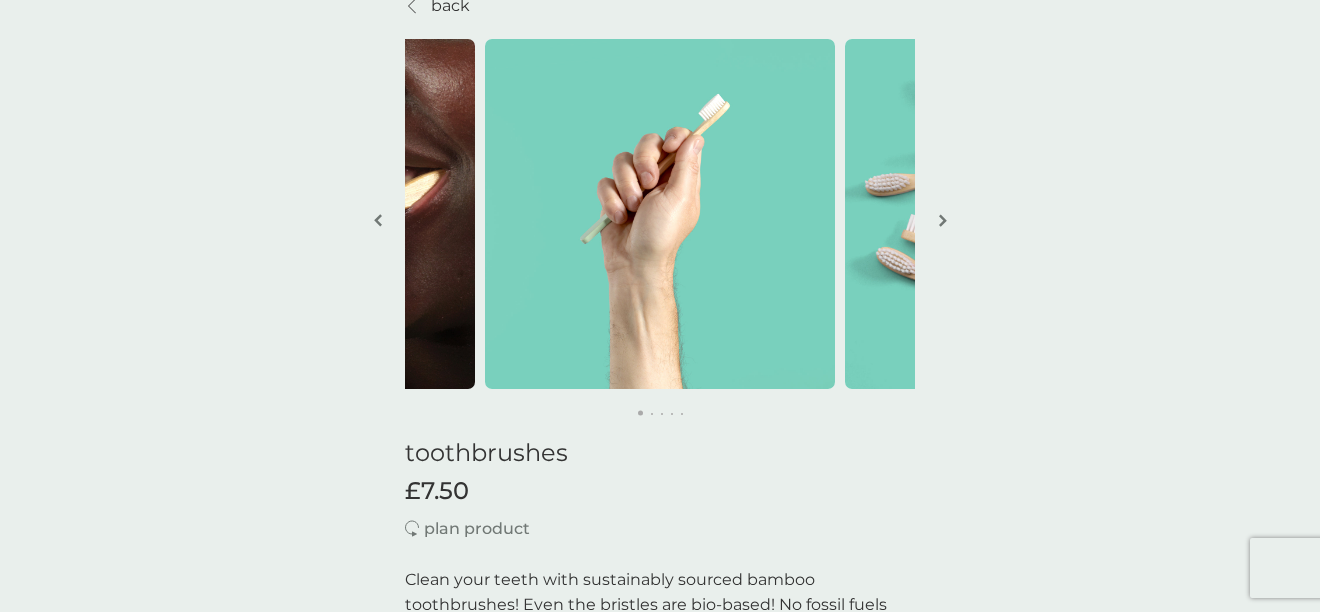 scroll, scrollTop: 0, scrollLeft: 0, axis: both 